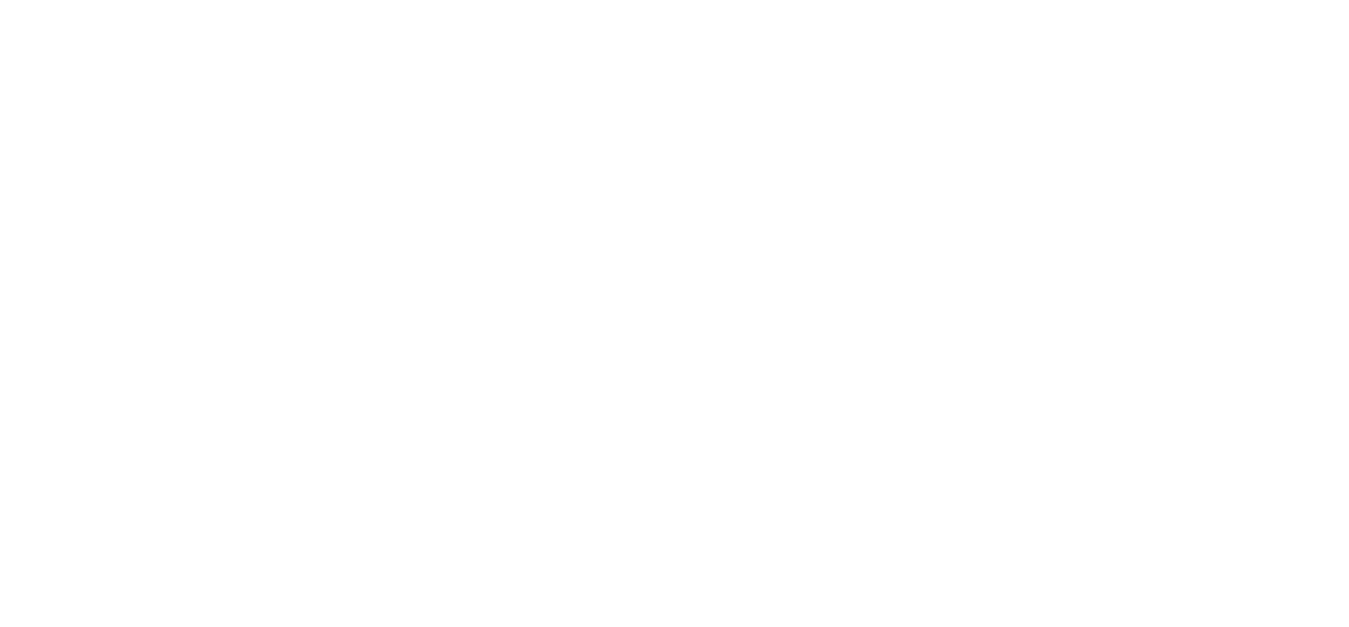 scroll, scrollTop: 0, scrollLeft: 0, axis: both 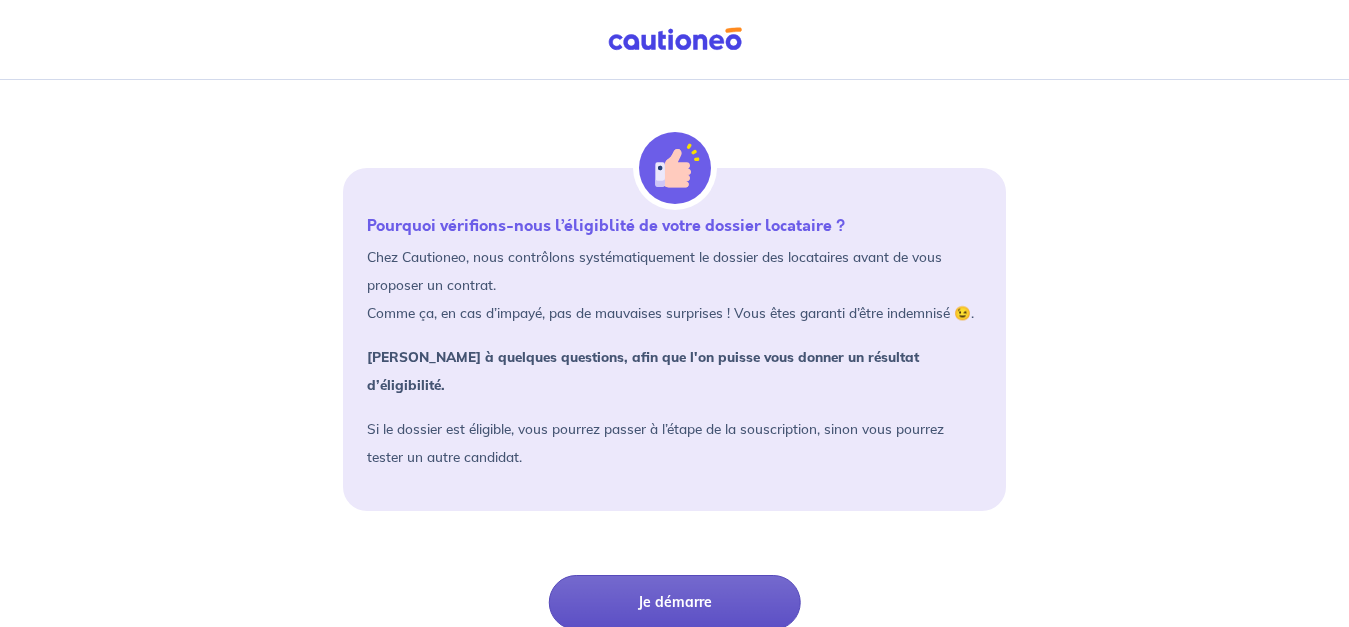 click on "Je démarre" at bounding box center (674, 602) 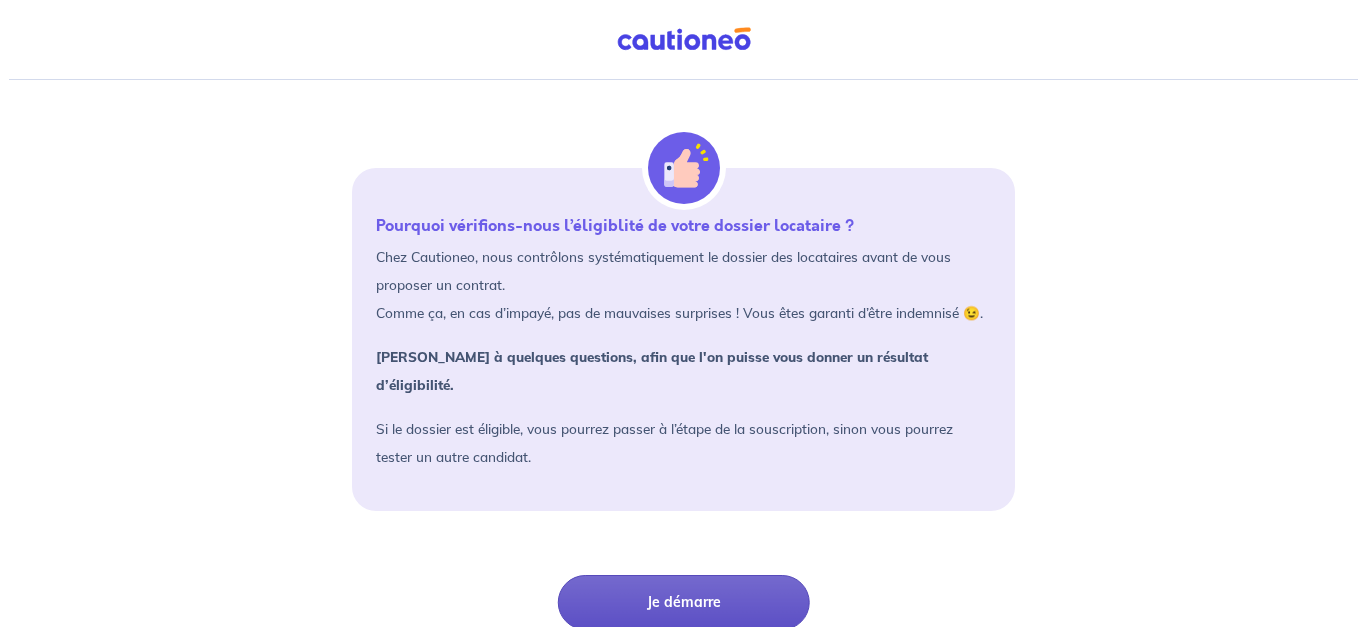 scroll, scrollTop: 0, scrollLeft: 0, axis: both 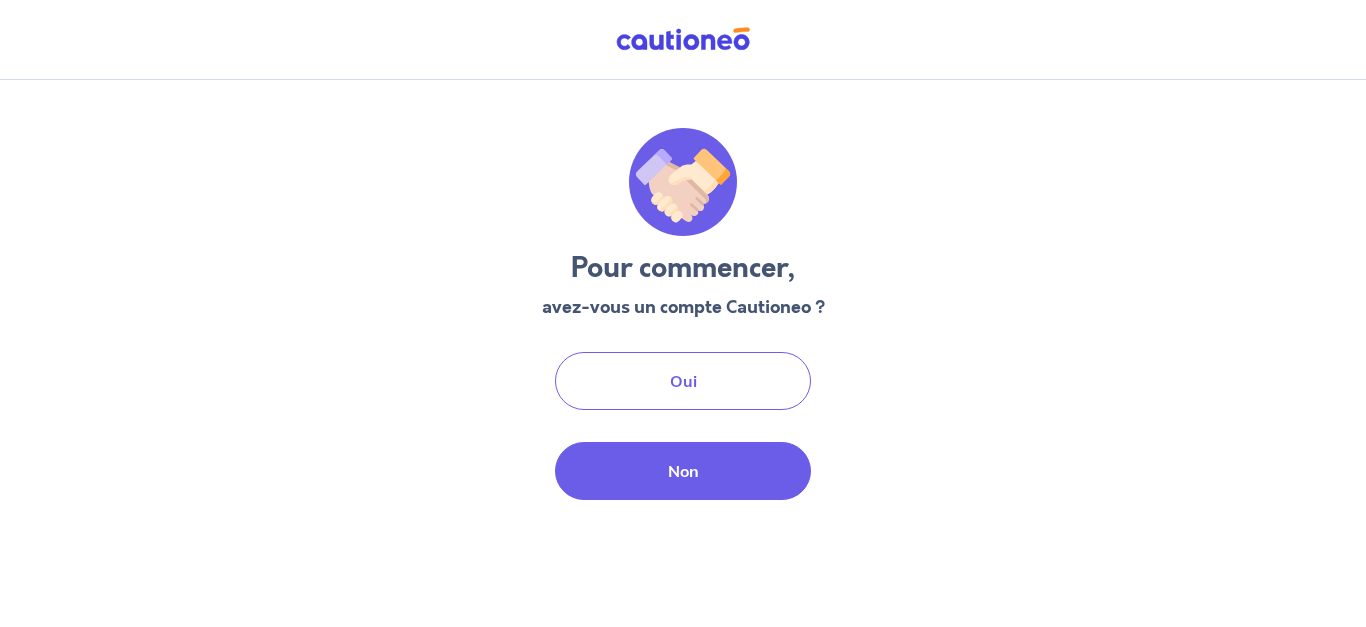 click on "Non" at bounding box center [683, 471] 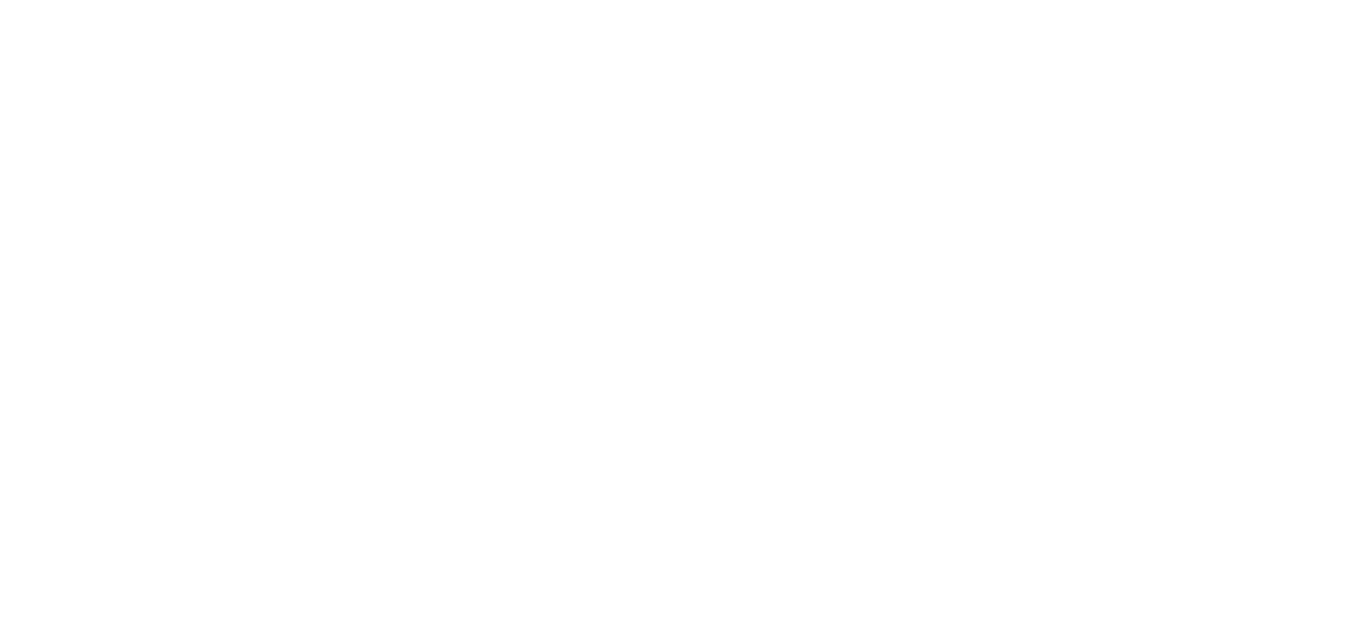 scroll, scrollTop: 0, scrollLeft: 0, axis: both 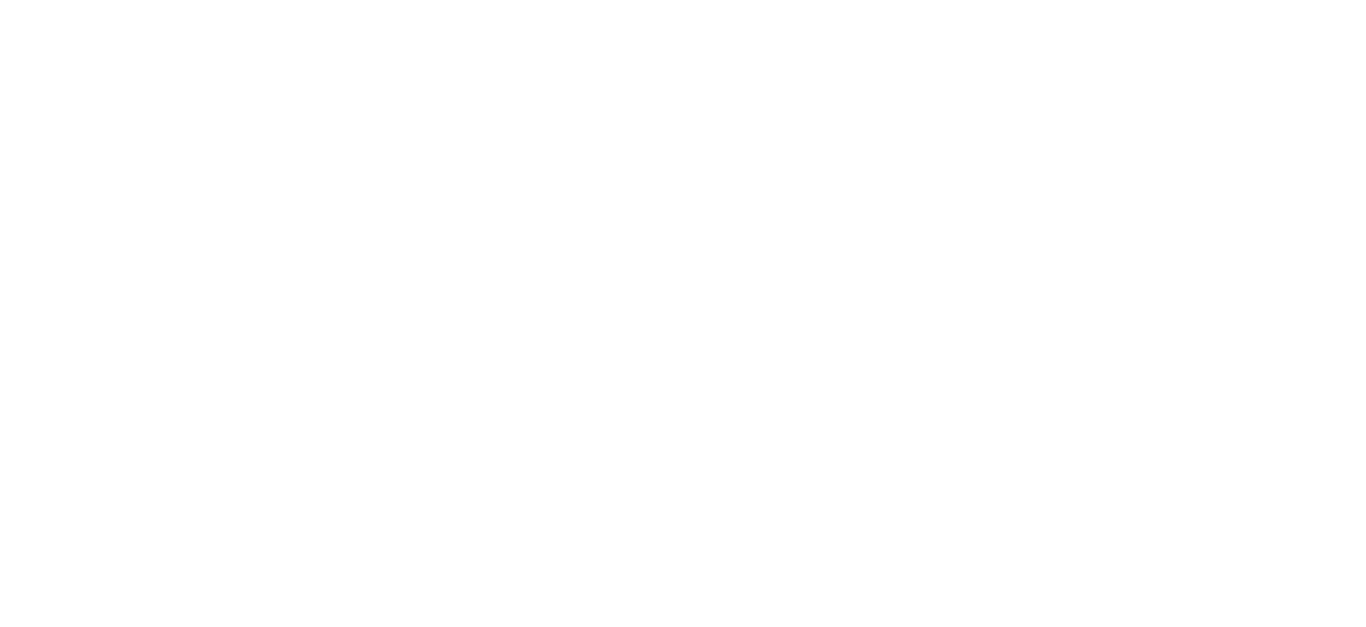 select on "FR" 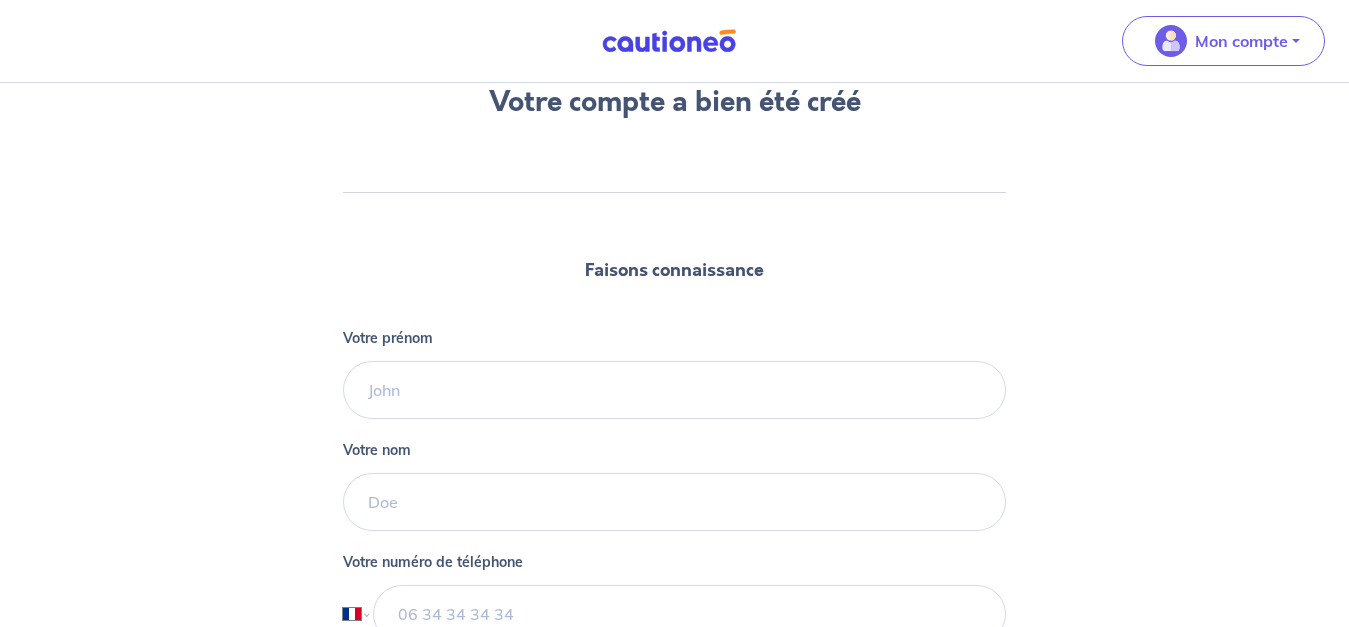scroll, scrollTop: 177, scrollLeft: 0, axis: vertical 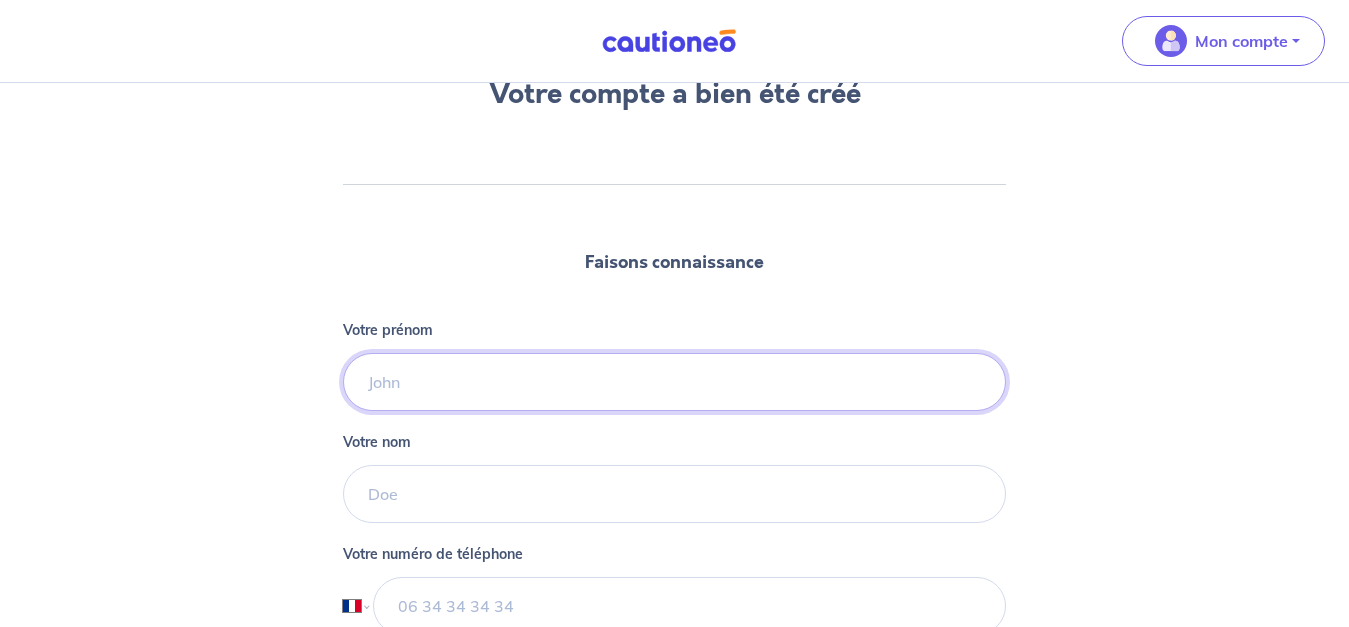 click on "Votre prénom" at bounding box center (674, 382) 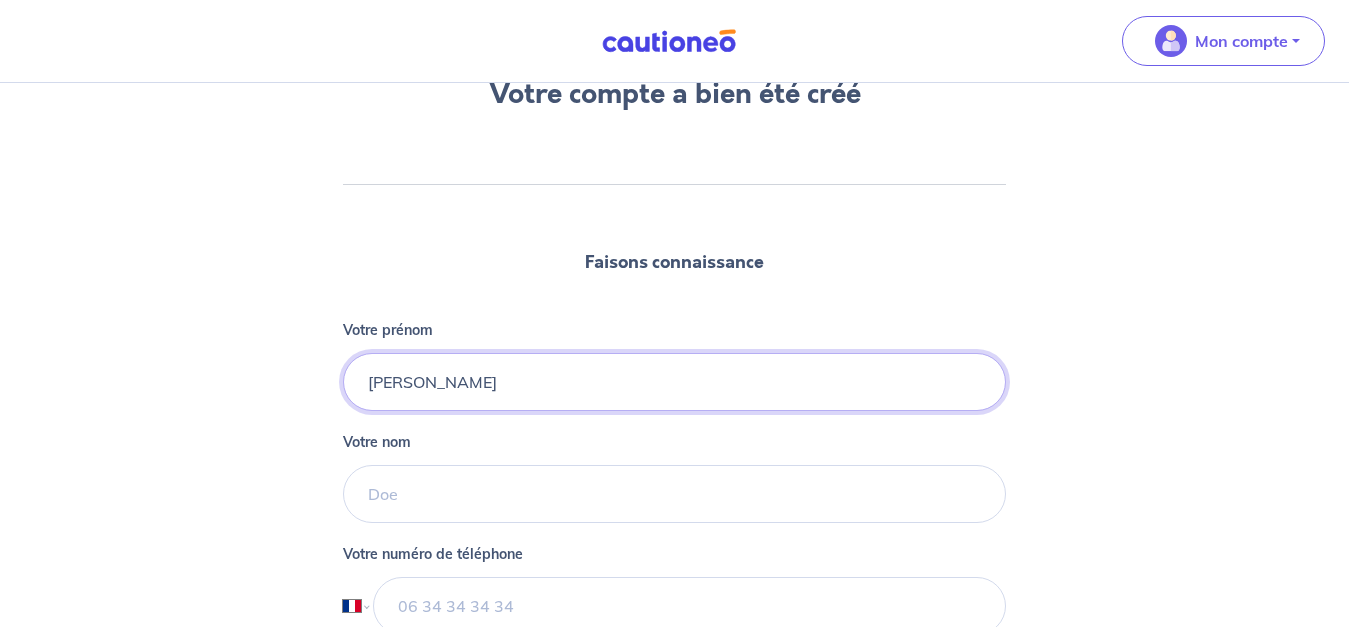 type on "Erik" 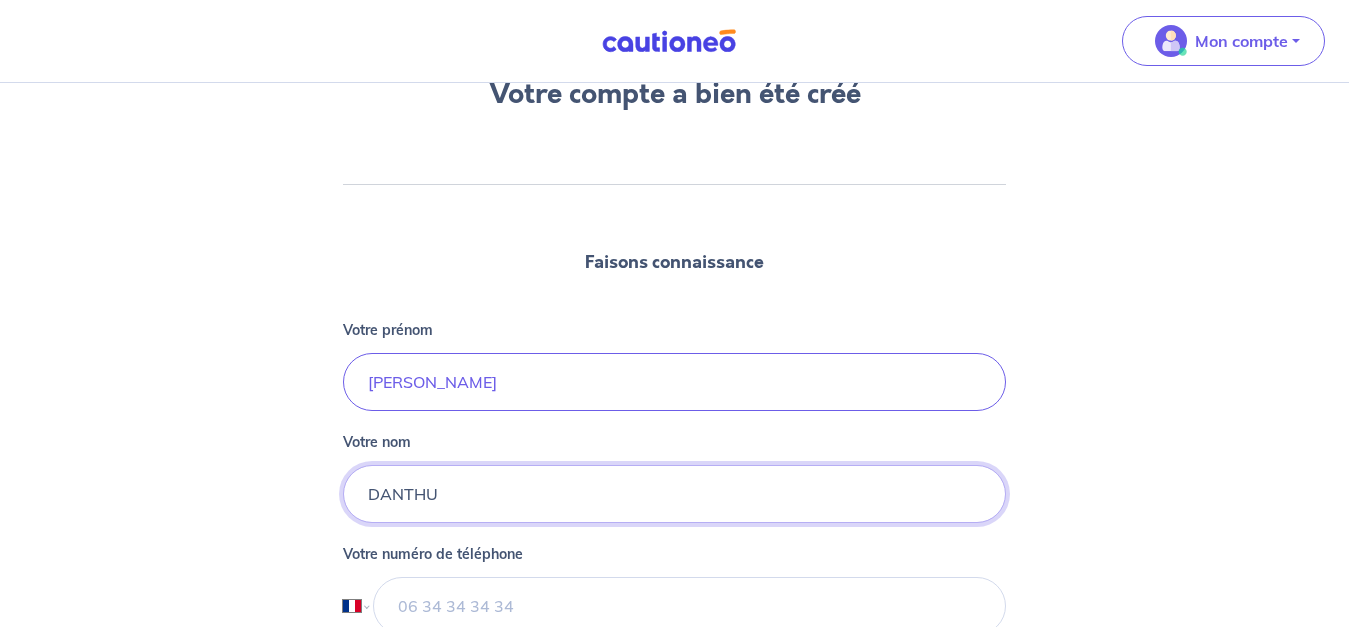 type on "DANTHU" 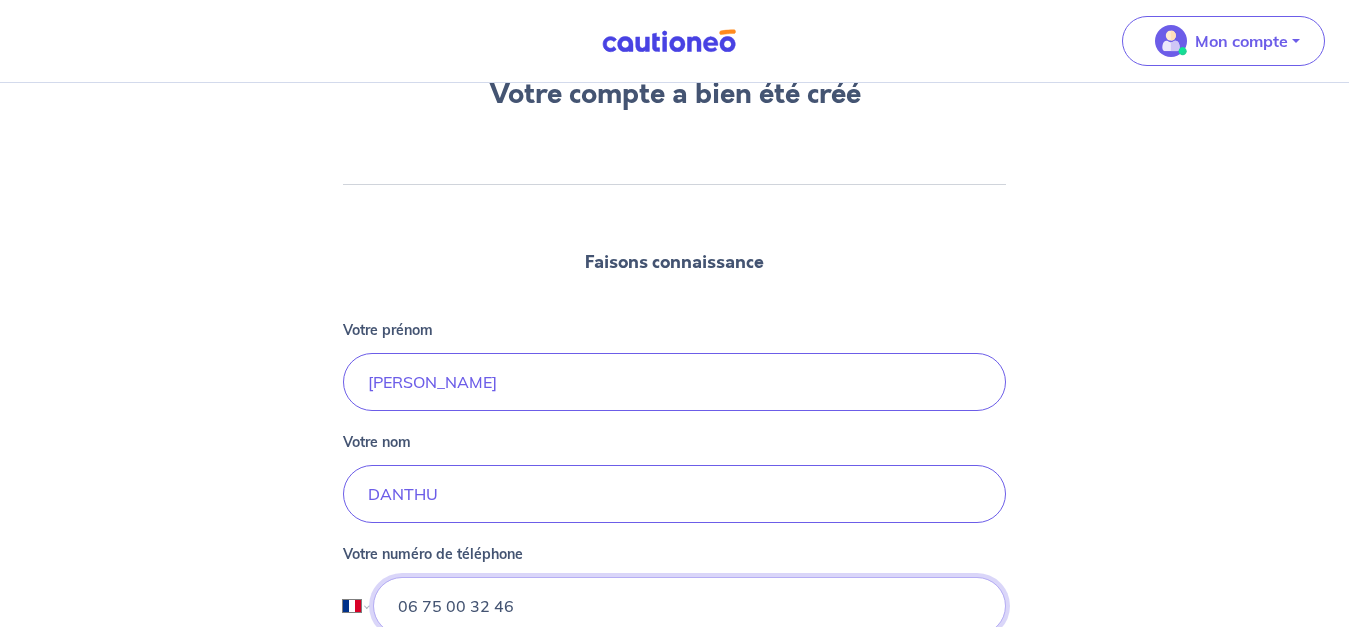 type on "06 75 00 32 46" 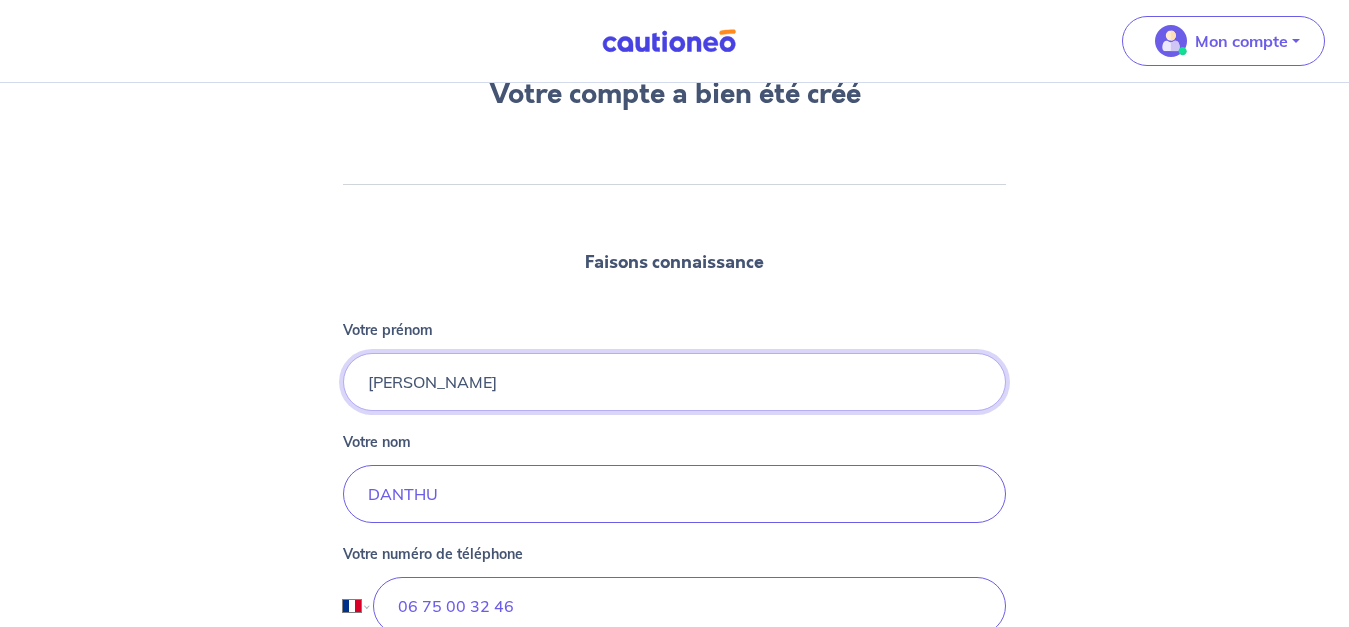 click on "Erik" at bounding box center [674, 382] 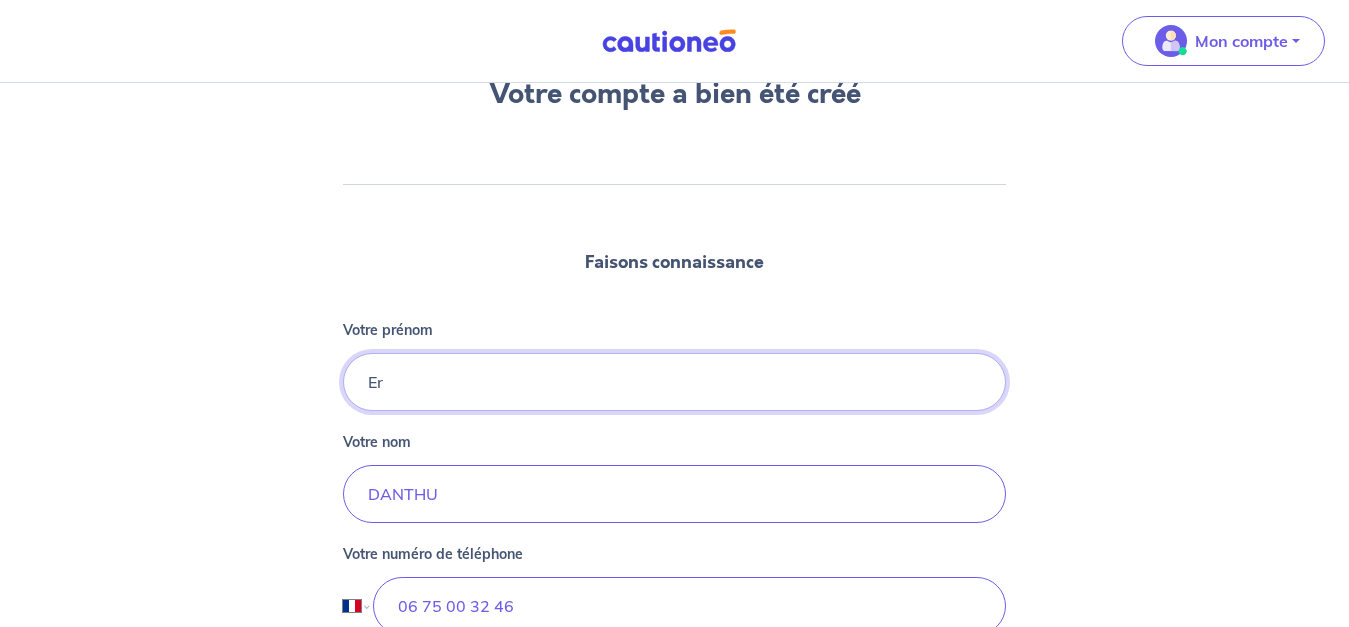type on "E" 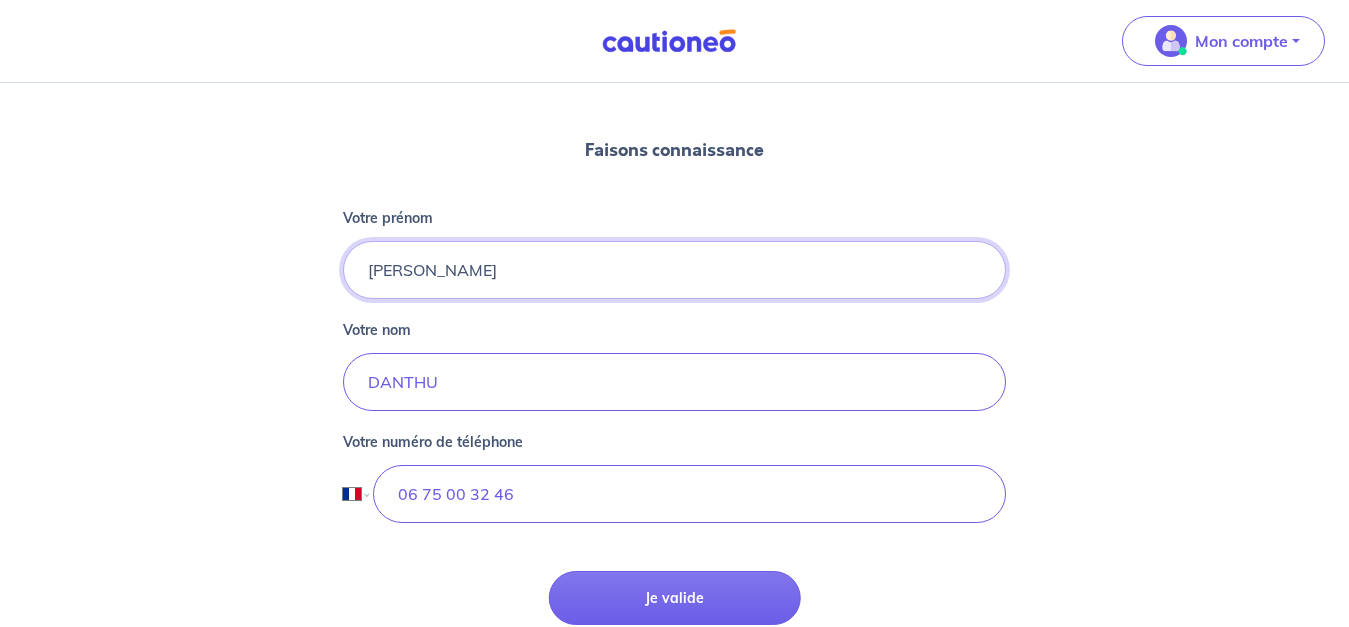 scroll, scrollTop: 313, scrollLeft: 0, axis: vertical 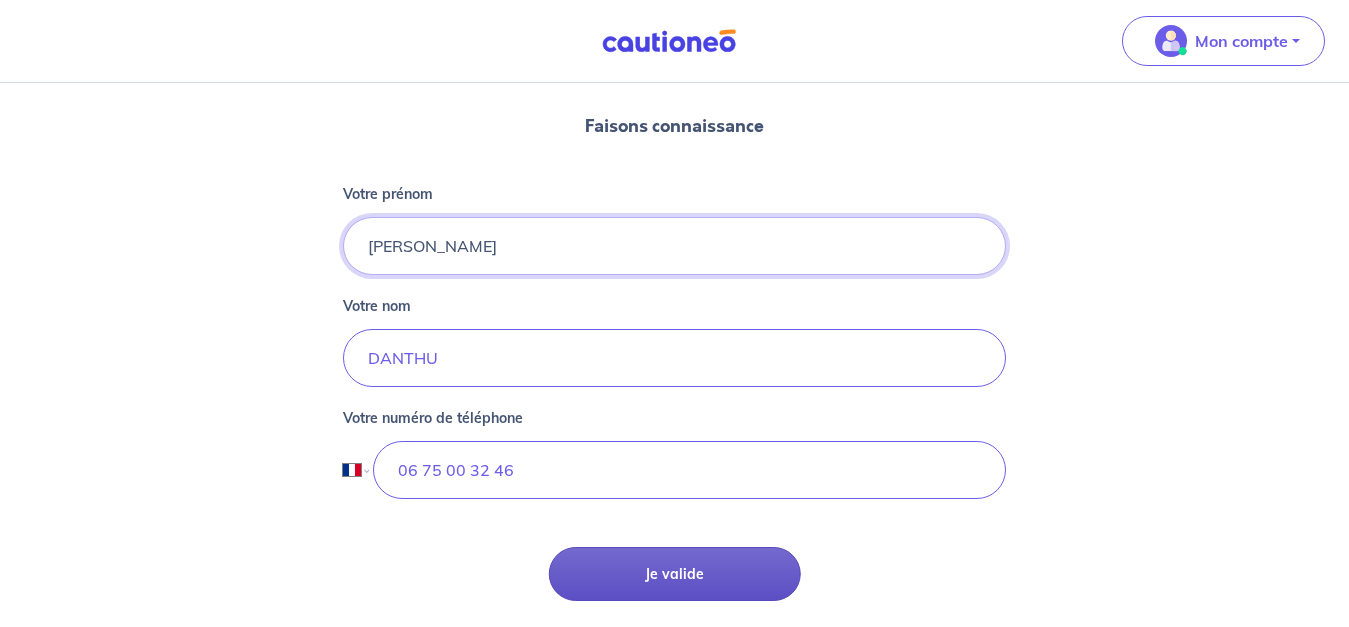 type on "Magali" 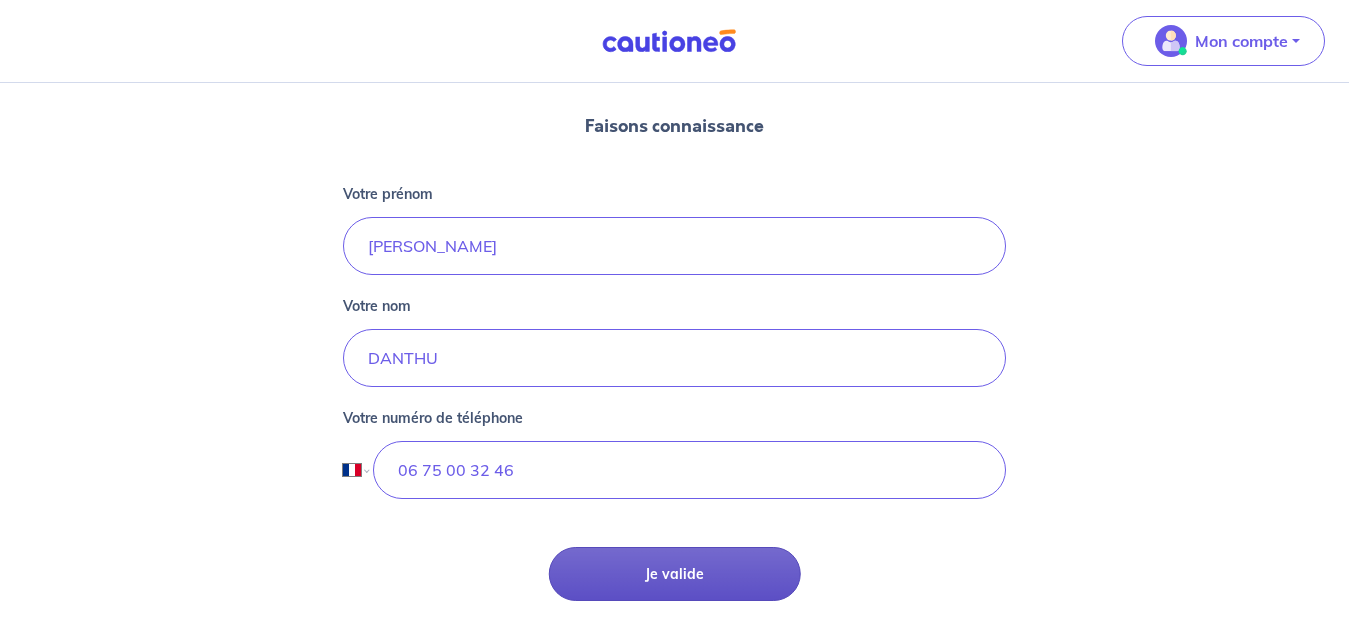 click on "Je valide" at bounding box center [674, 574] 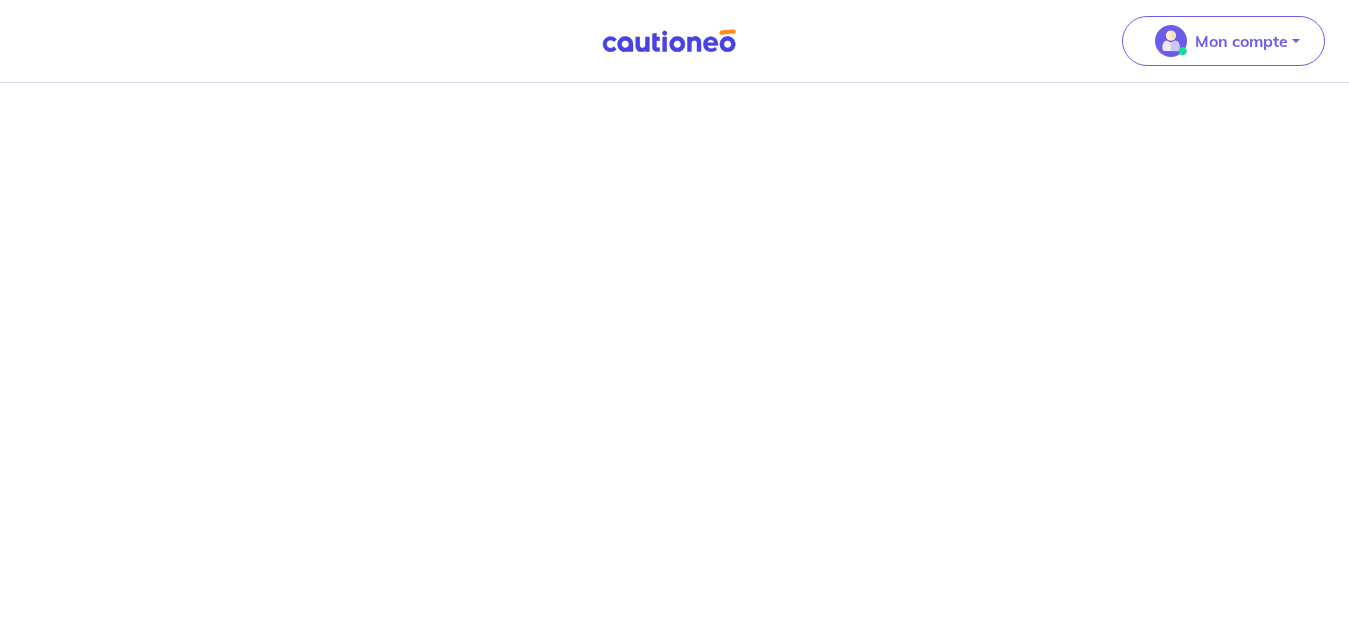 scroll, scrollTop: 0, scrollLeft: 0, axis: both 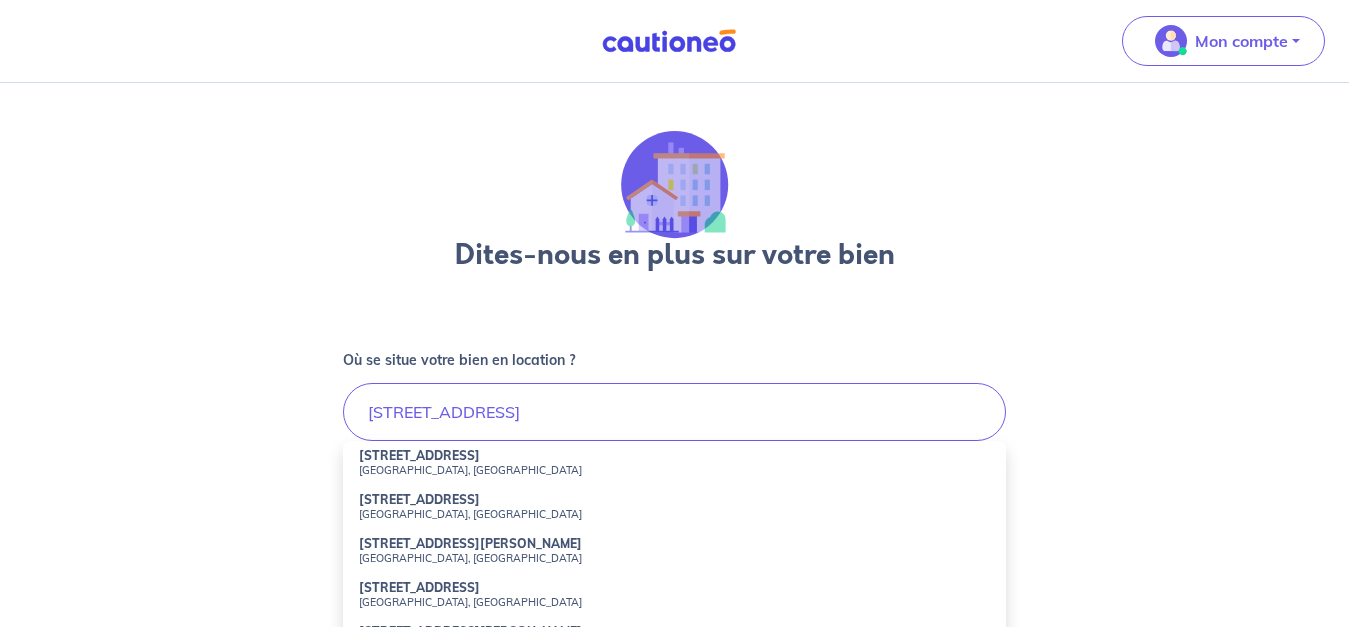 click on "25 Rue de Magnan Nord" at bounding box center [419, 499] 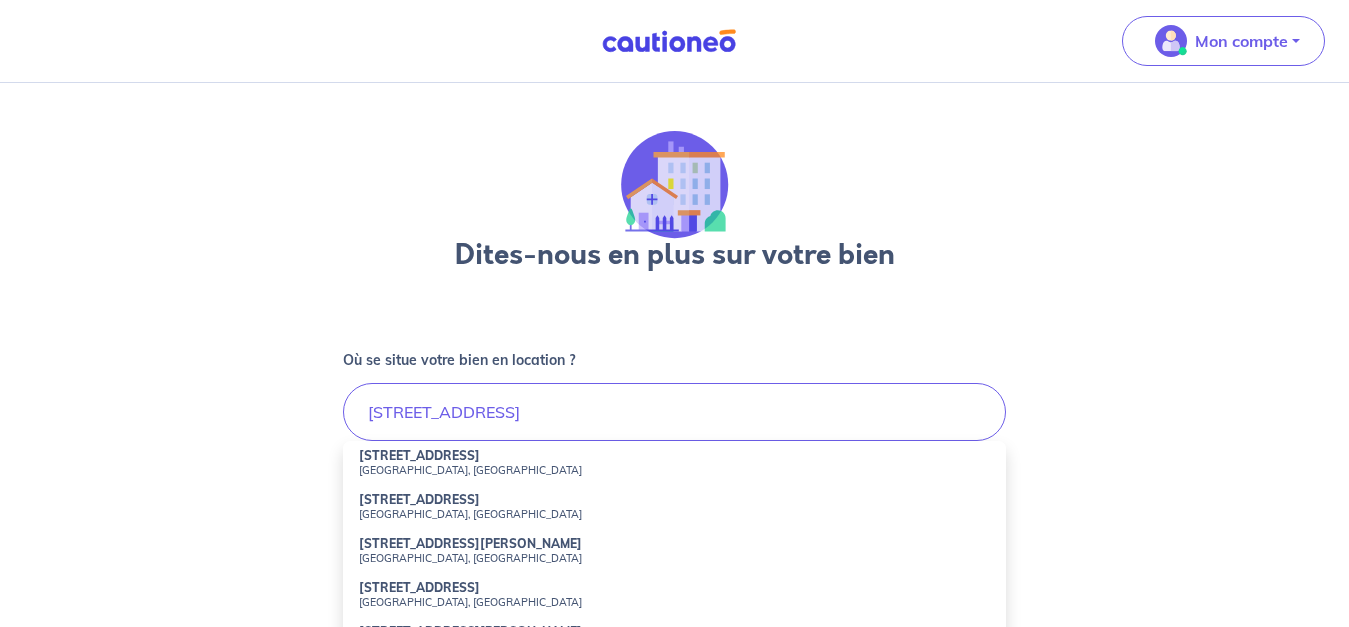 type on "25 Rue de Magnan Nord, Saint-Sulpice-et-Cameyrac, France" 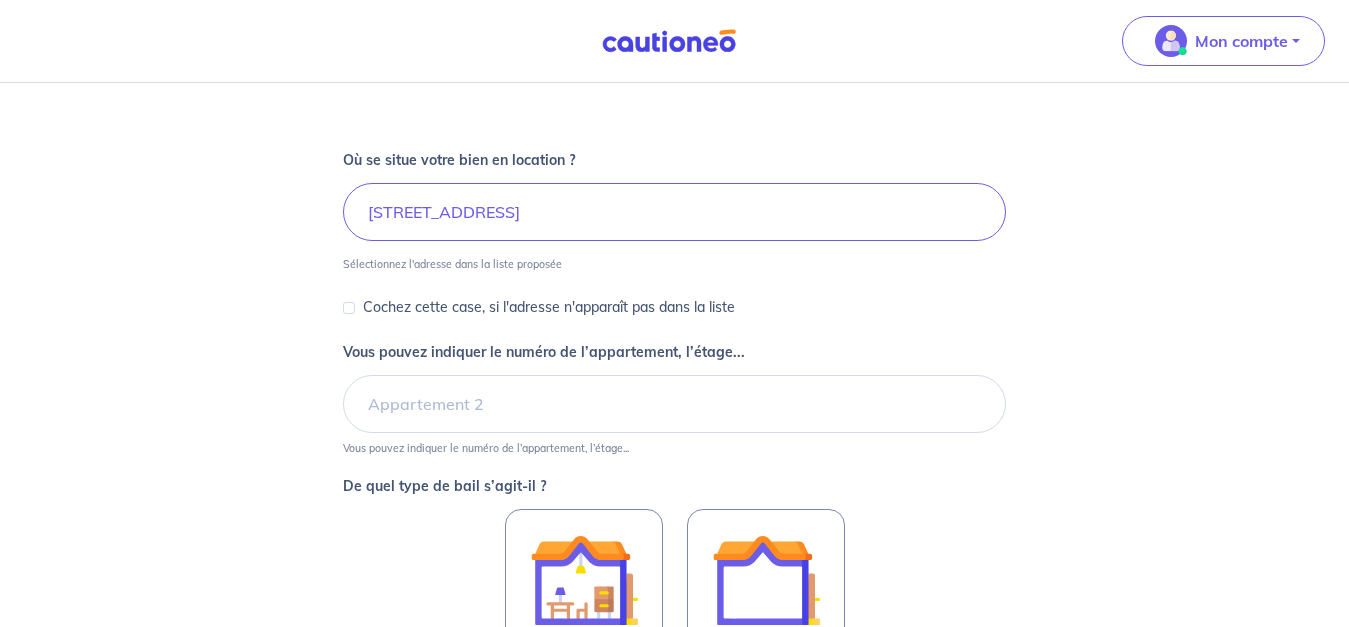 scroll, scrollTop: 215, scrollLeft: 0, axis: vertical 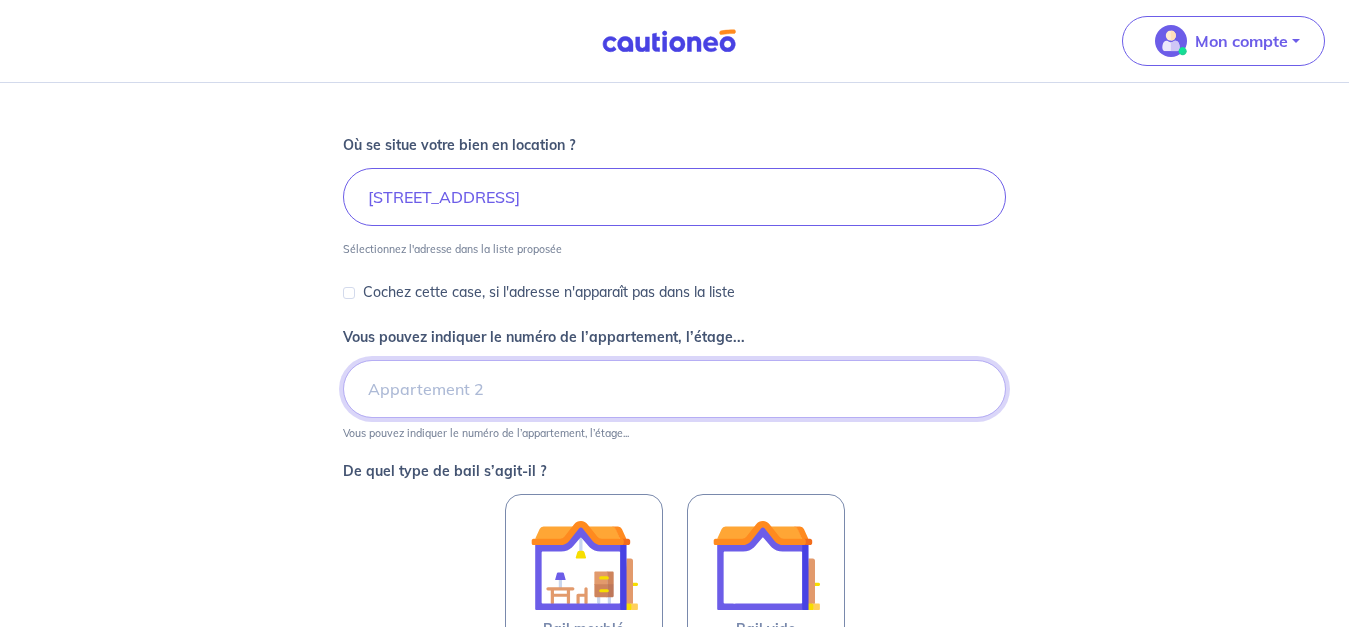 click on "Vous pouvez indiquer le numéro de l’appartement, l’étage..." at bounding box center (674, 389) 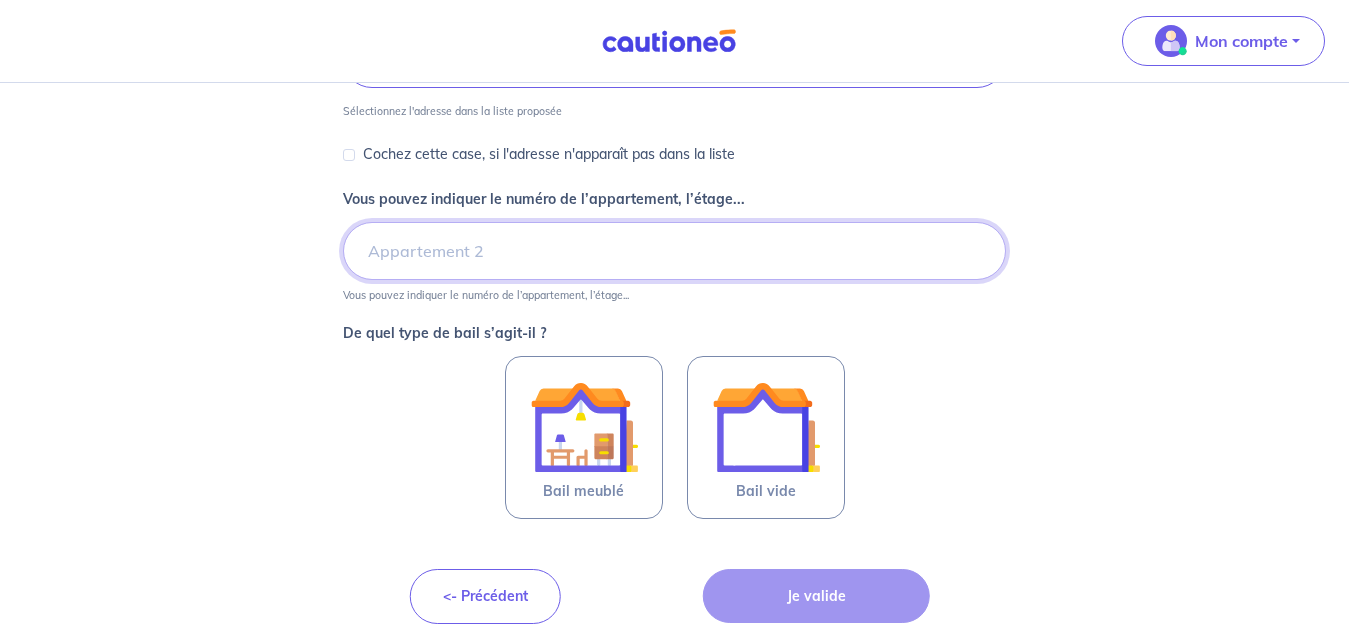 scroll, scrollTop: 375, scrollLeft: 0, axis: vertical 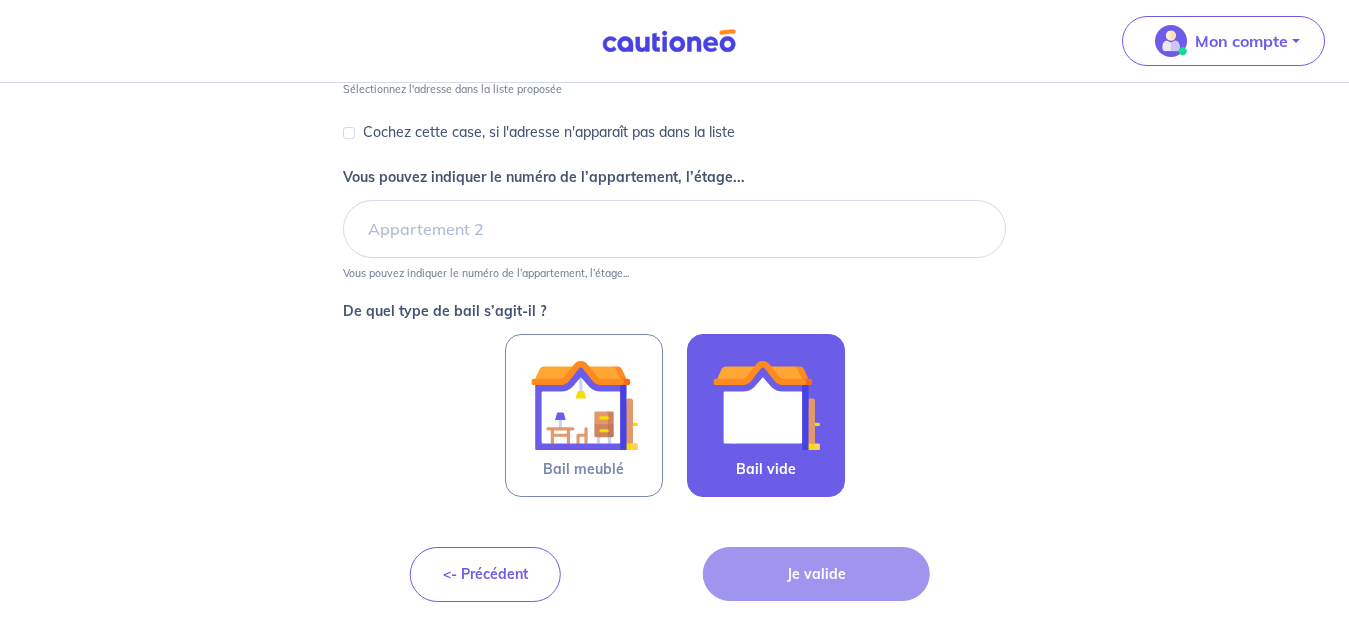 click at bounding box center (766, 405) 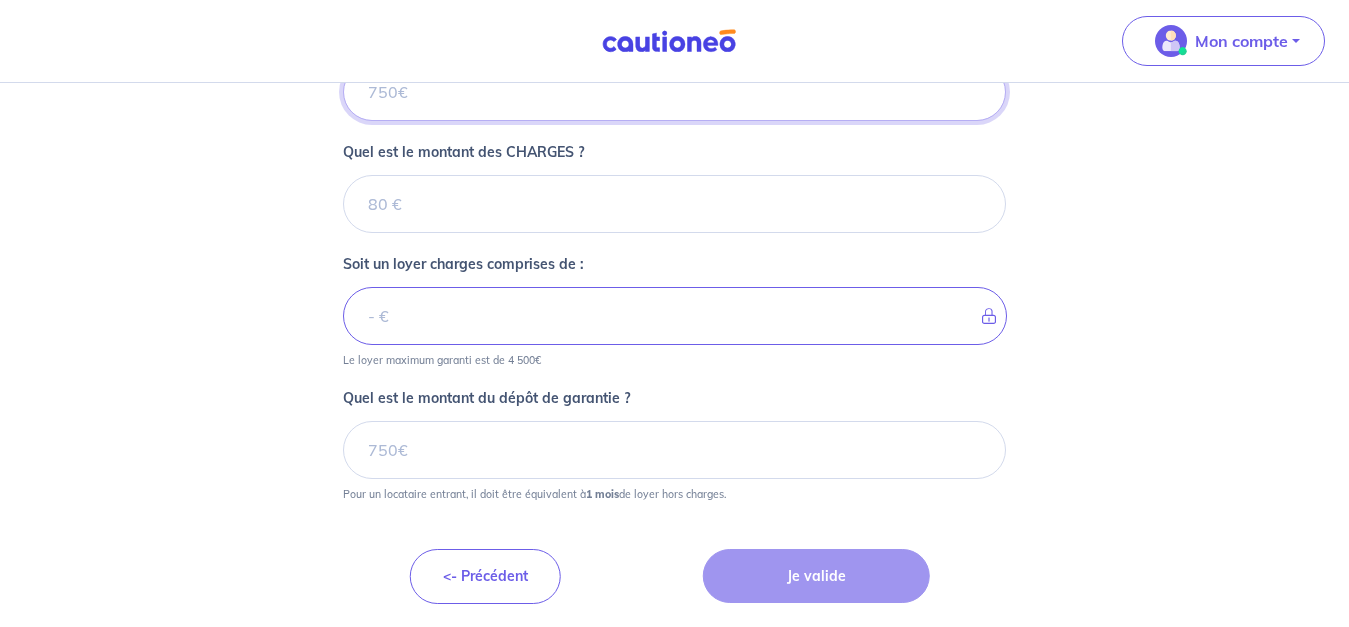 scroll, scrollTop: 869, scrollLeft: 0, axis: vertical 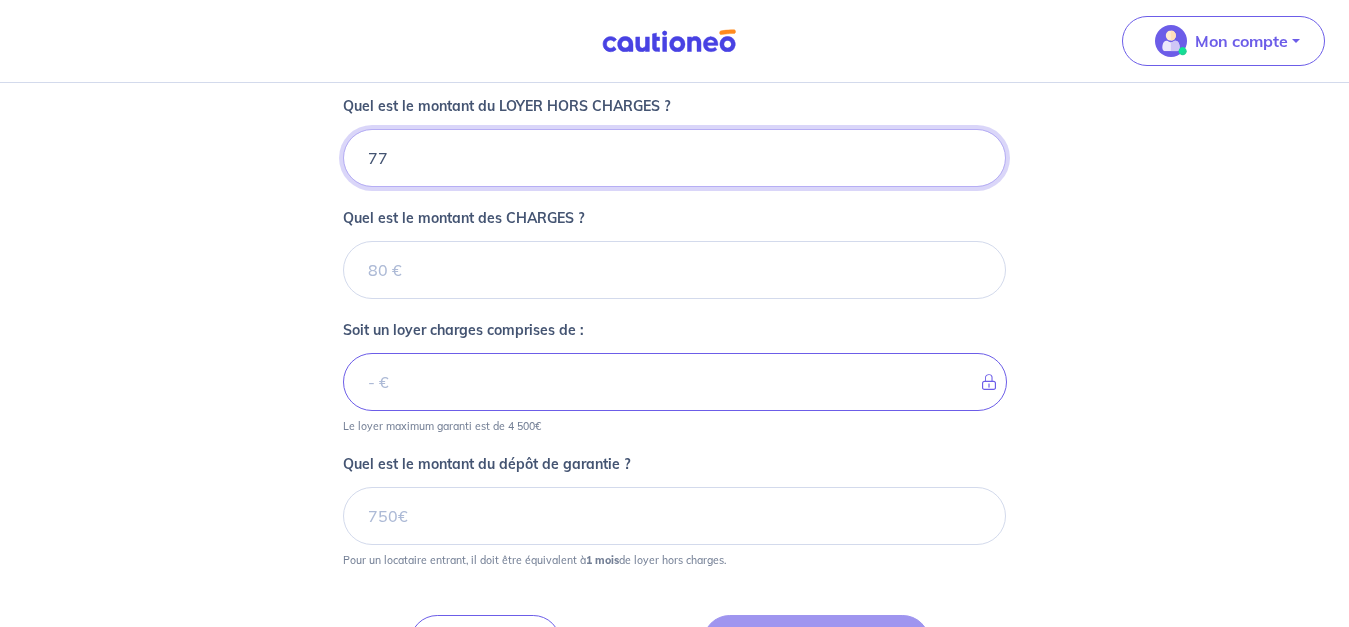 type on "772" 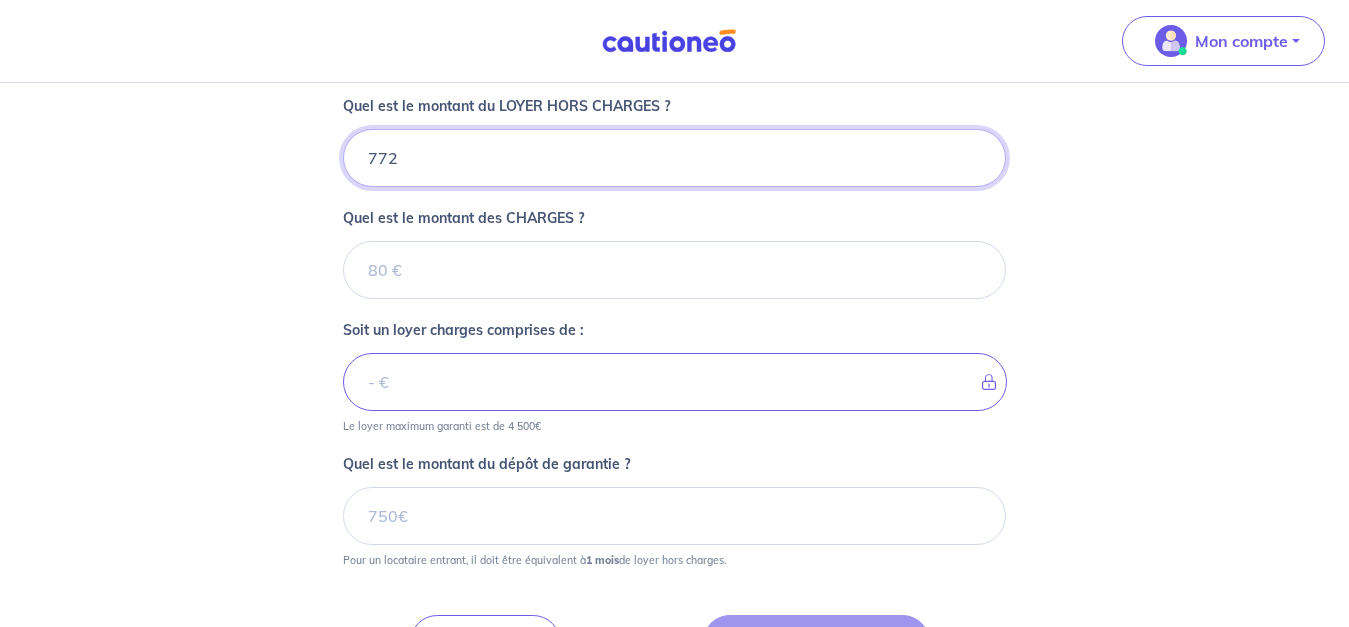 type 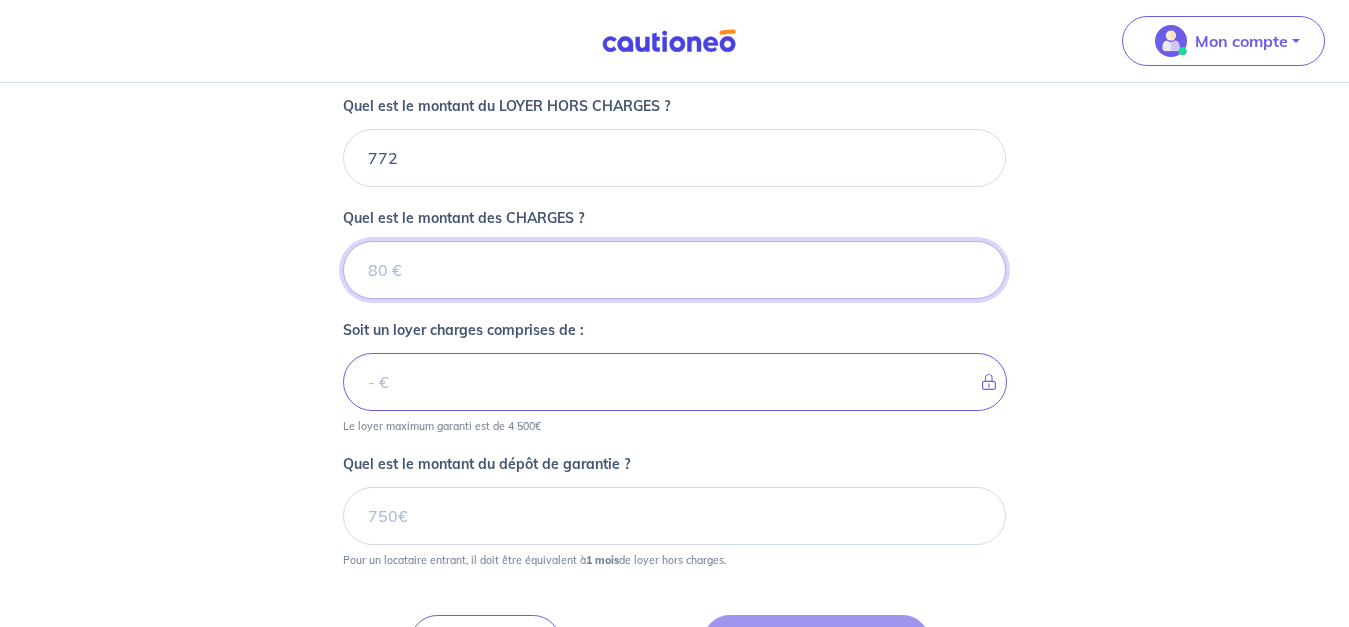 click on "Quel est le montant des CHARGES ?" at bounding box center (674, 270) 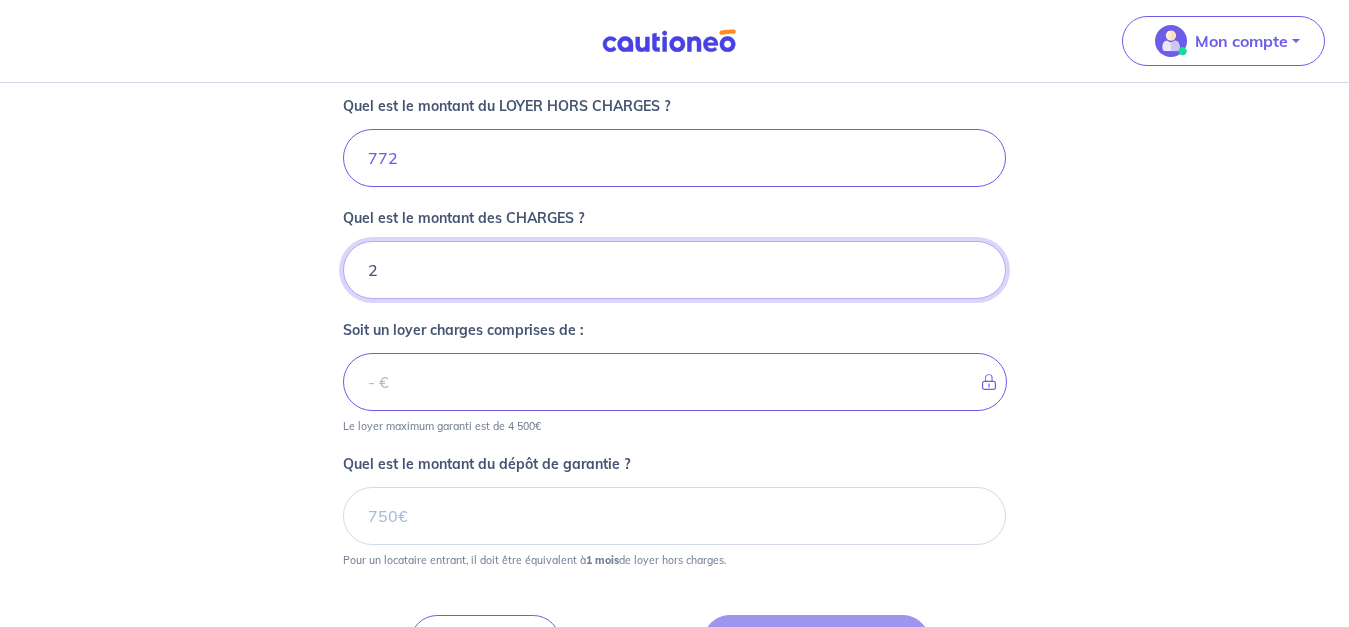 type on "20" 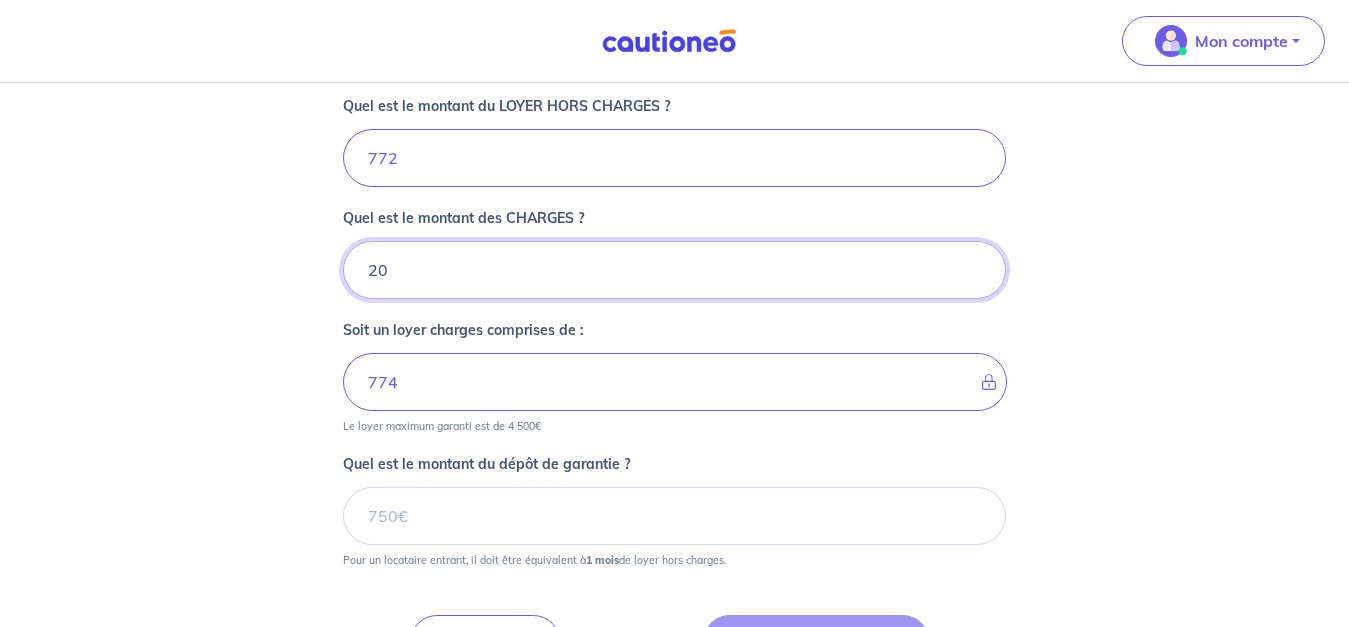 click on "20" at bounding box center [674, 270] 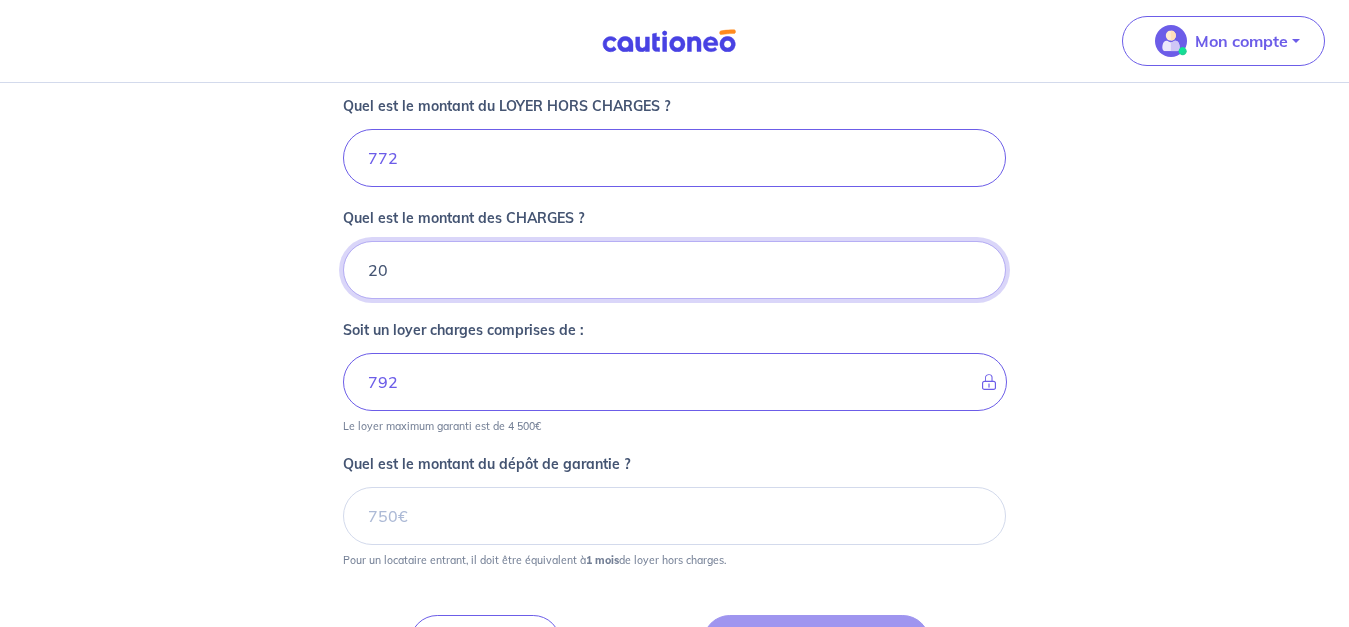 type on "20" 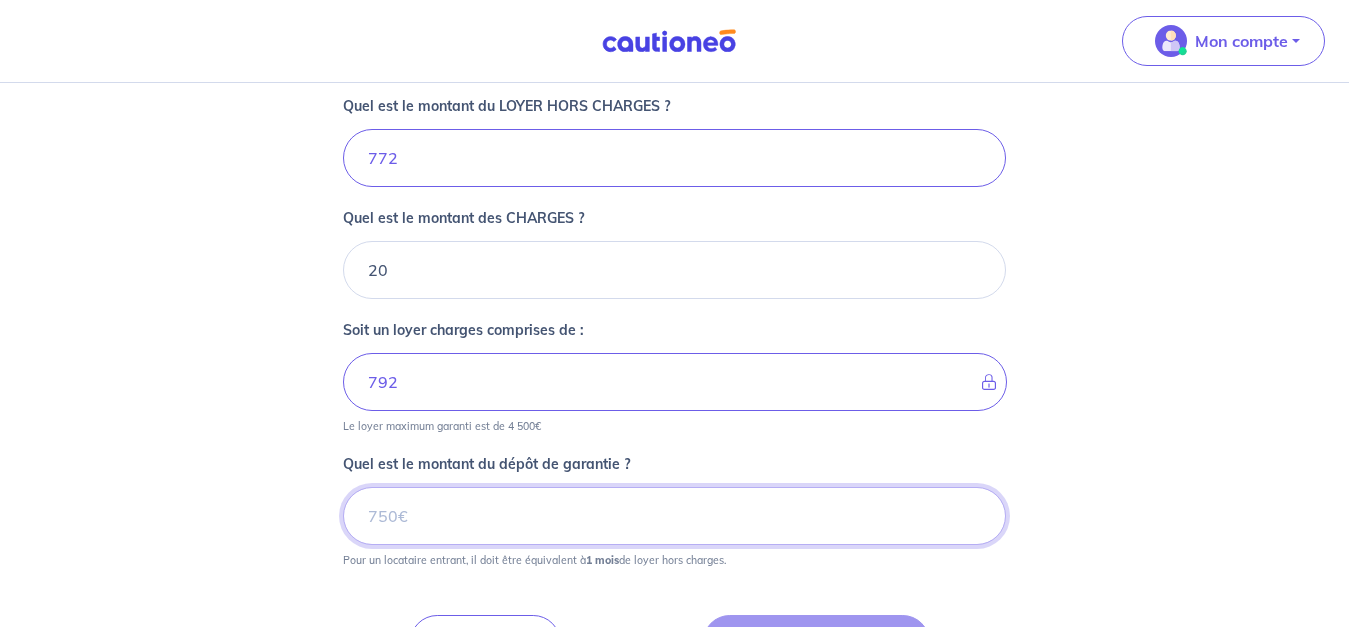 click on "Quel est le montant du dépôt de garantie ?" at bounding box center [674, 516] 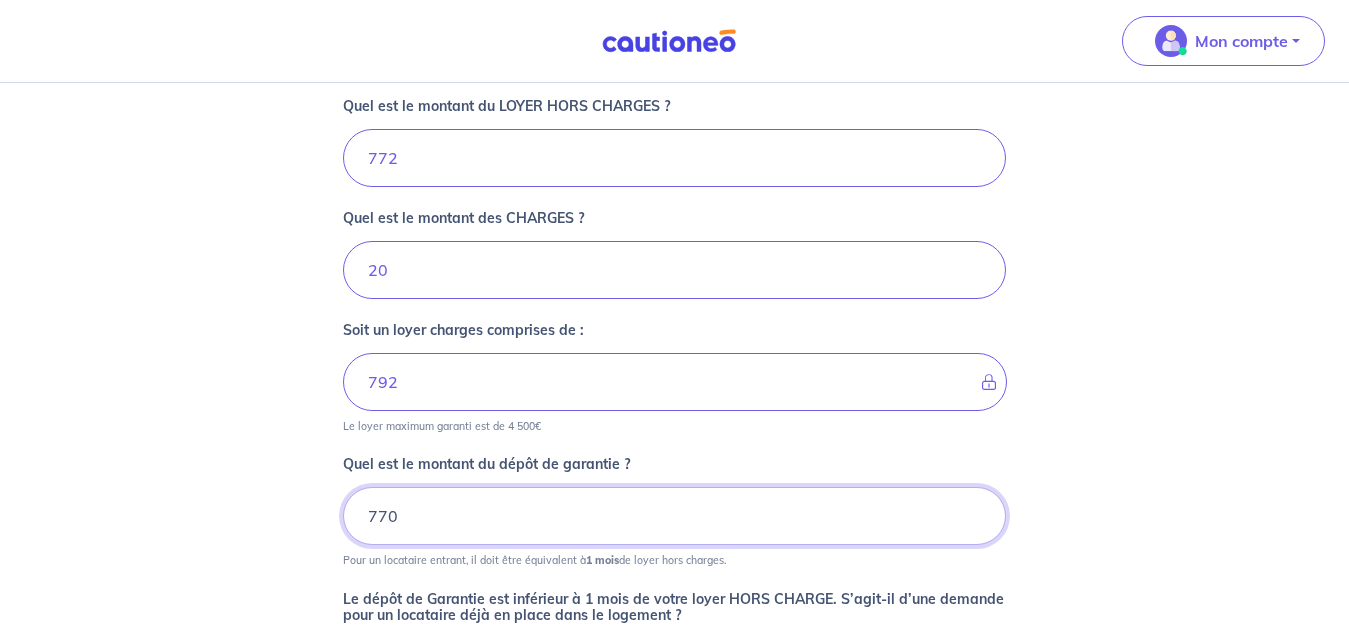 scroll, scrollTop: 852, scrollLeft: 0, axis: vertical 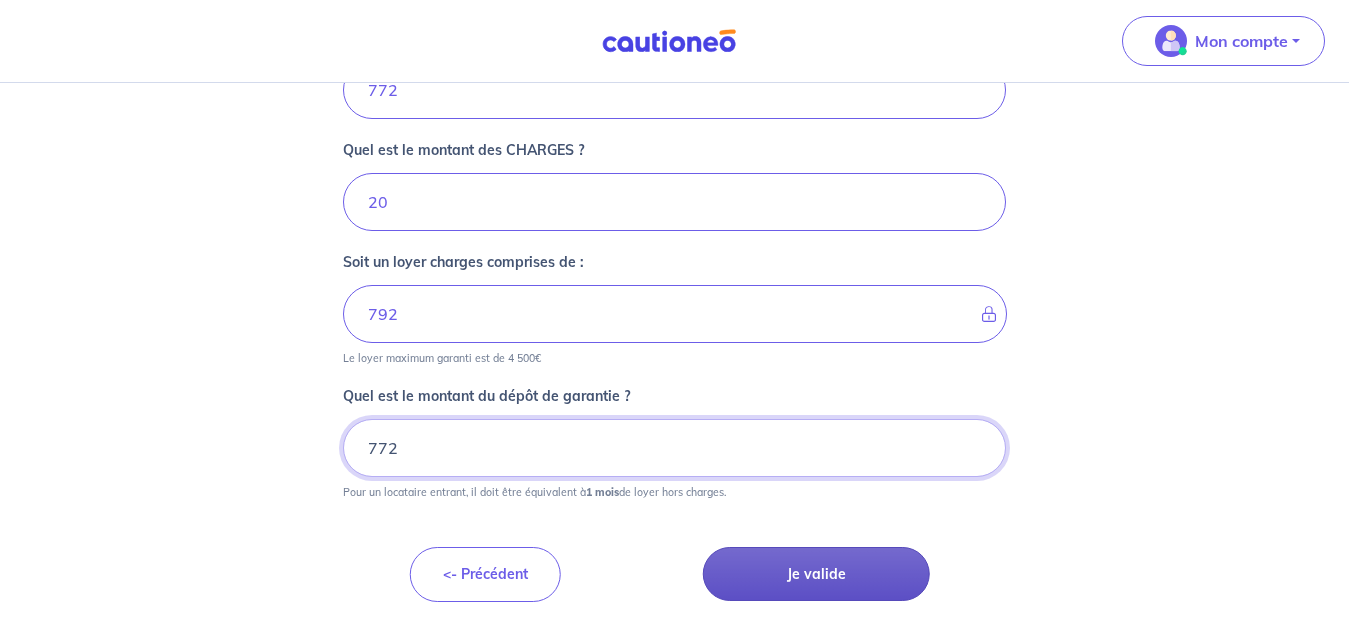 type on "772" 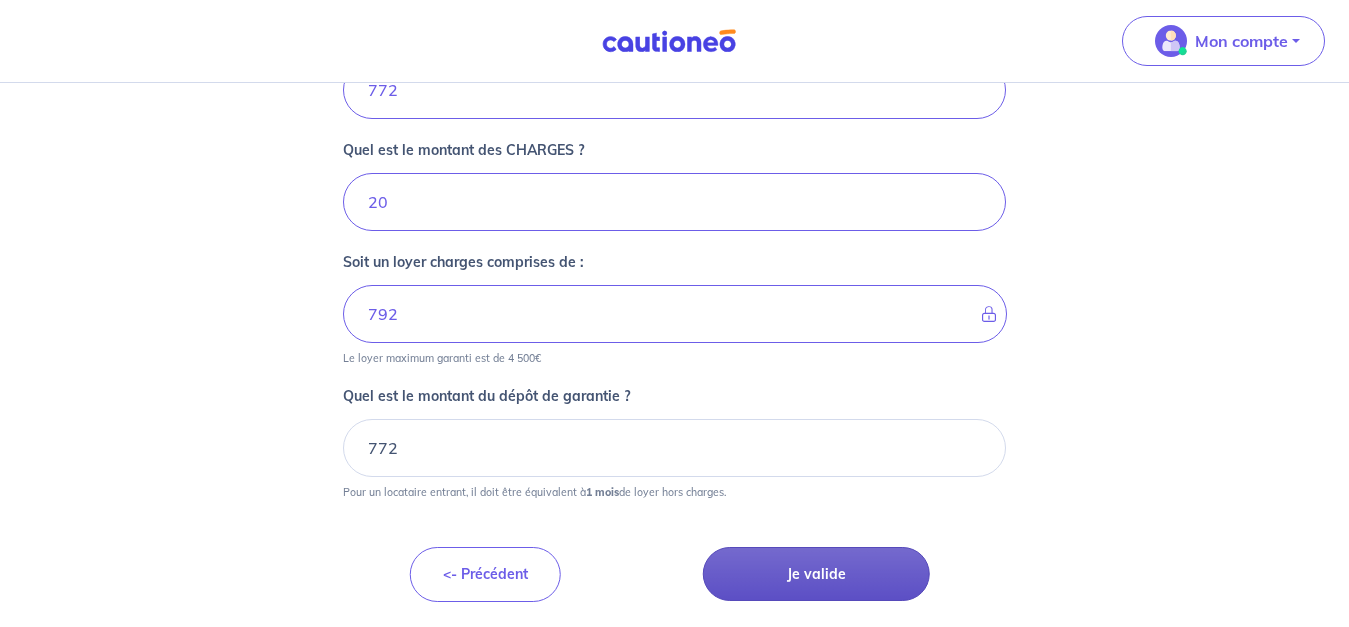 click on "Je valide" at bounding box center (816, 574) 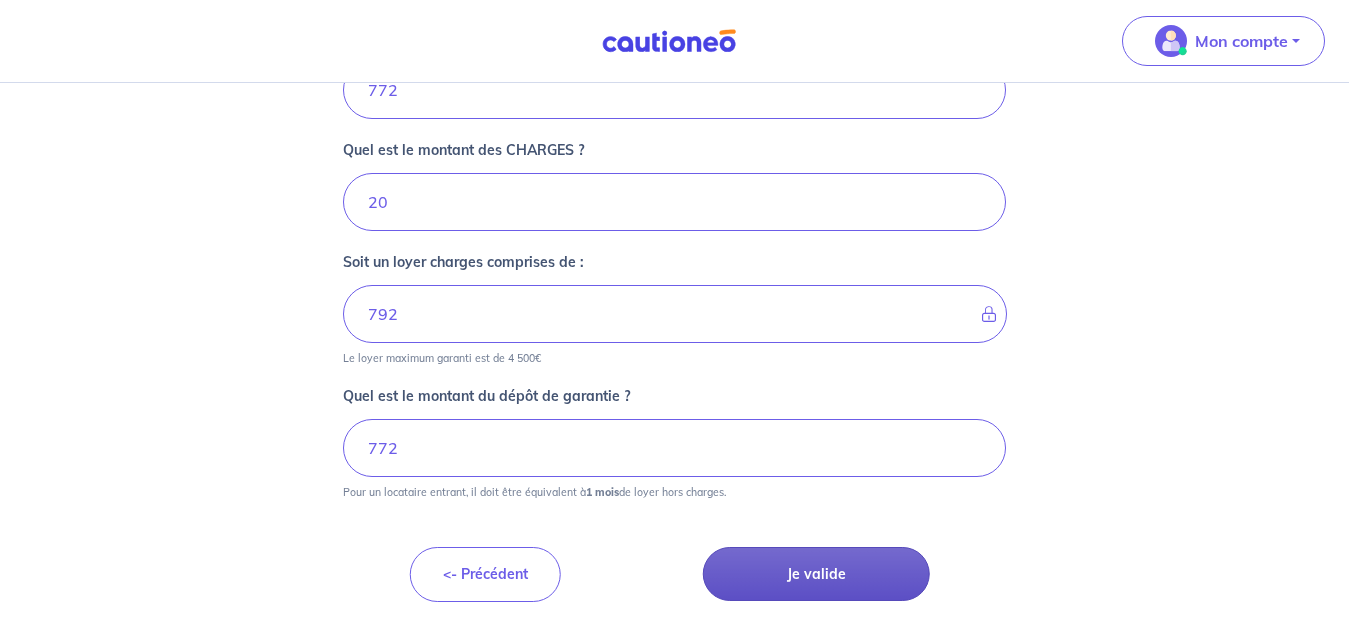 scroll, scrollTop: 0, scrollLeft: 0, axis: both 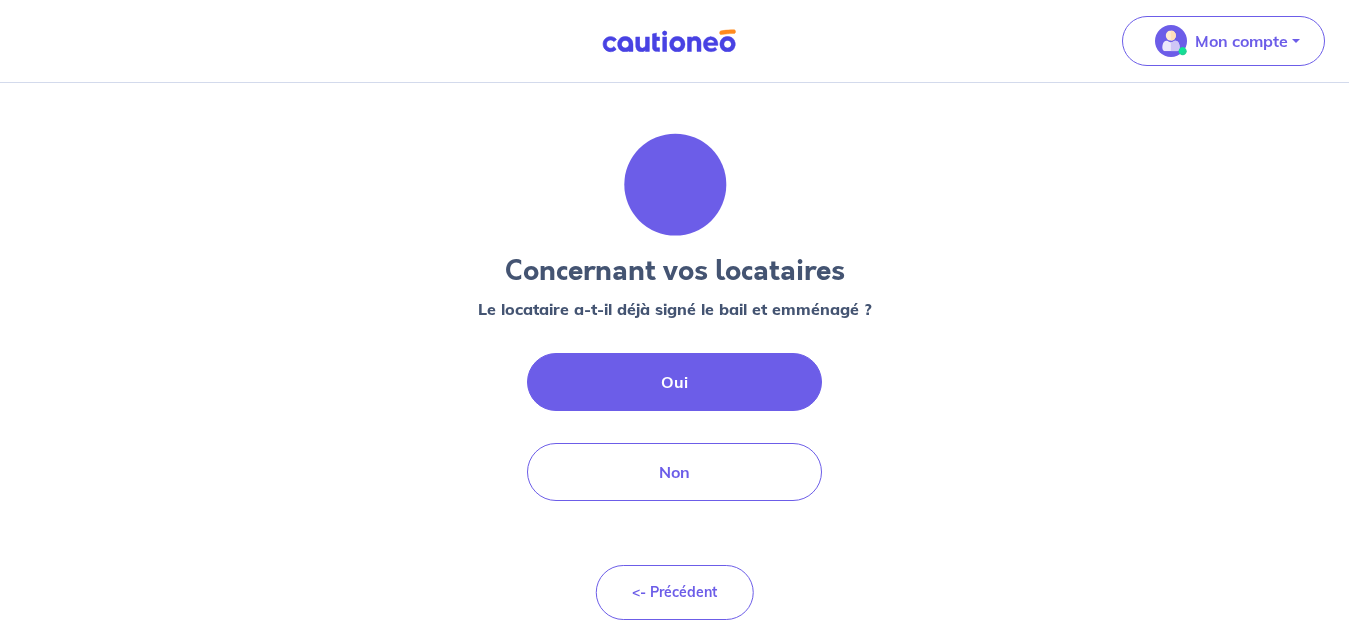 click on "Oui" at bounding box center (675, 382) 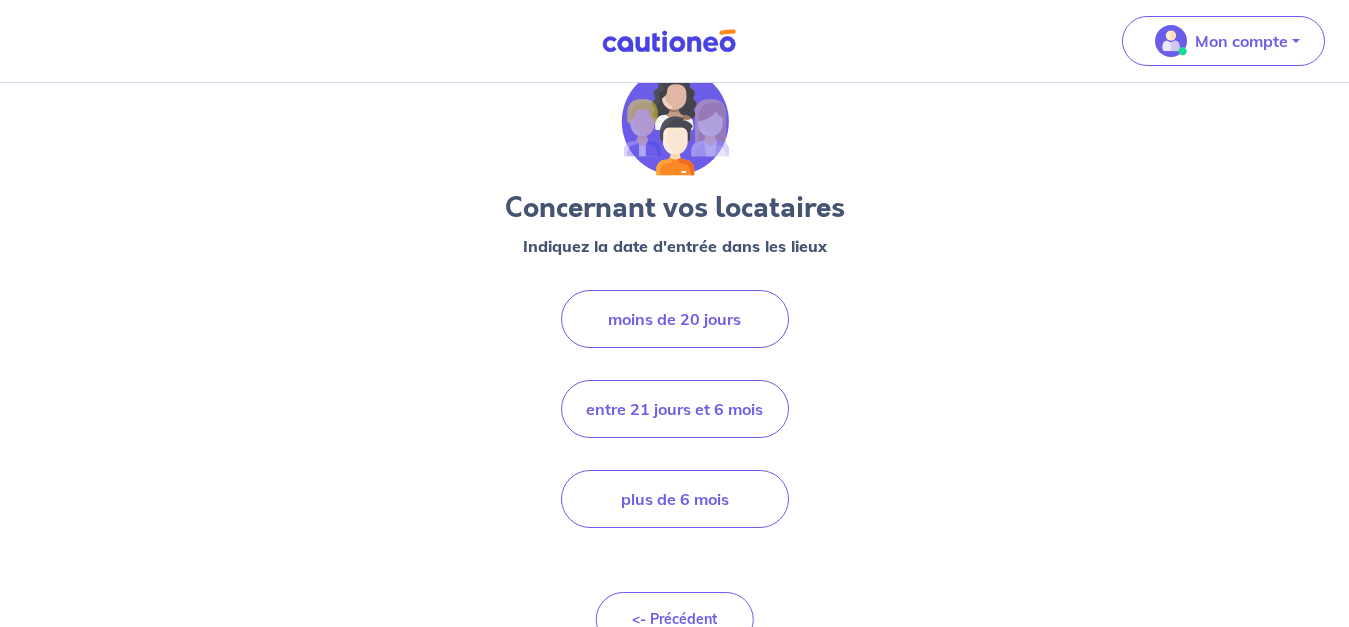 scroll, scrollTop: 64, scrollLeft: 0, axis: vertical 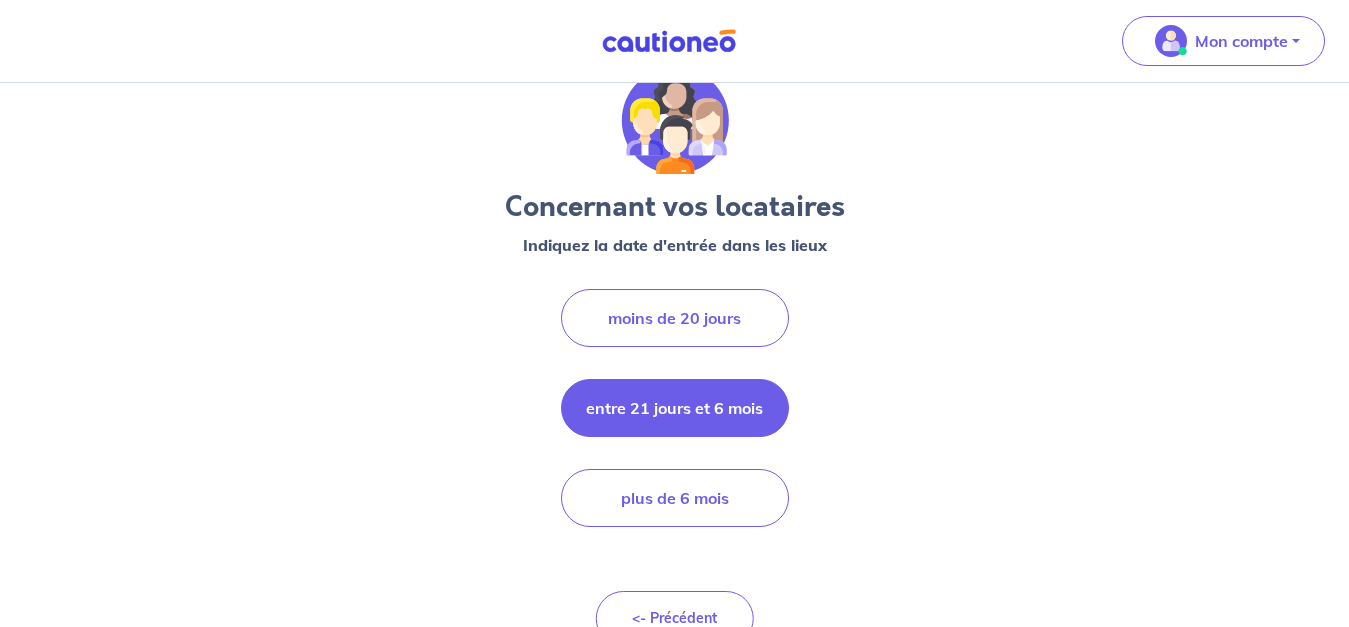 click on "entre 21 jours et 6 mois" at bounding box center (675, 408) 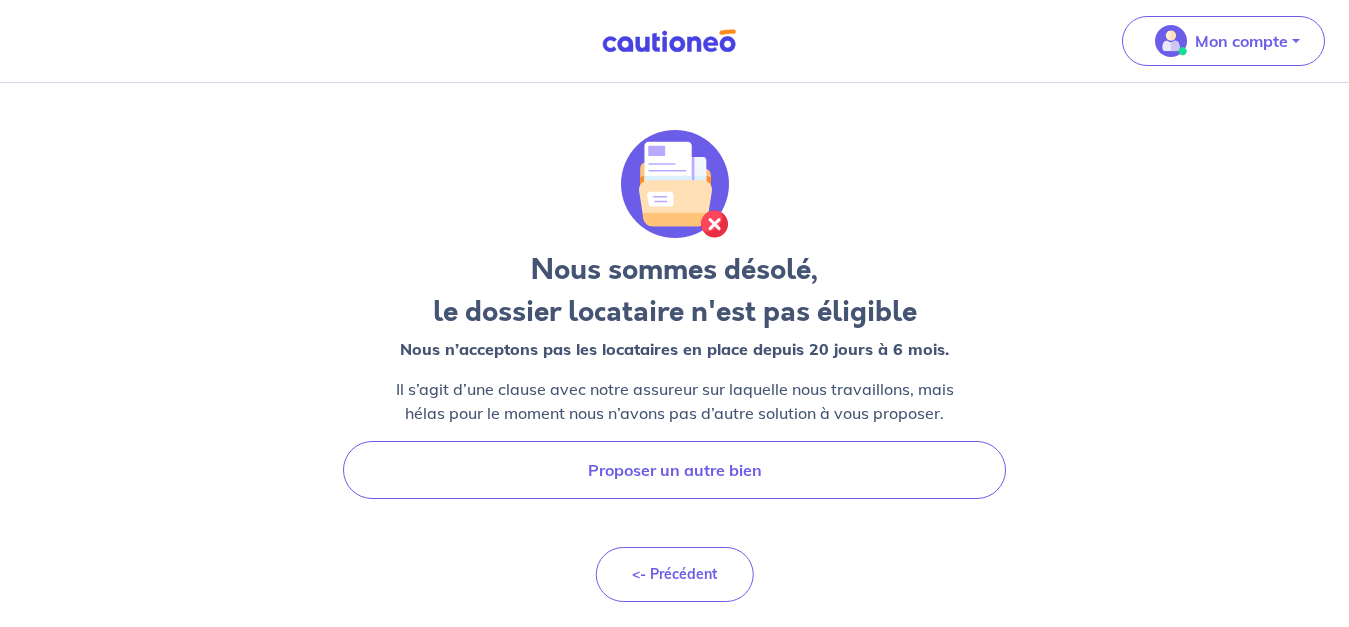 scroll, scrollTop: 0, scrollLeft: 0, axis: both 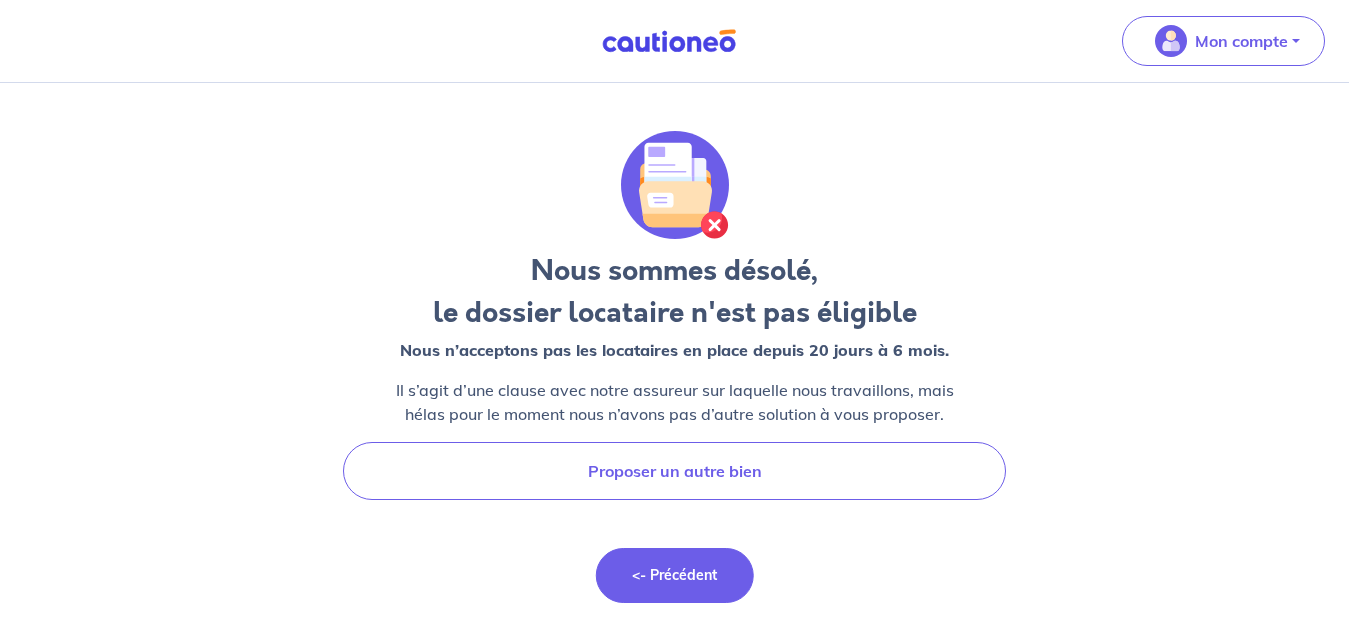 click on "<- Précédent" at bounding box center (675, 575) 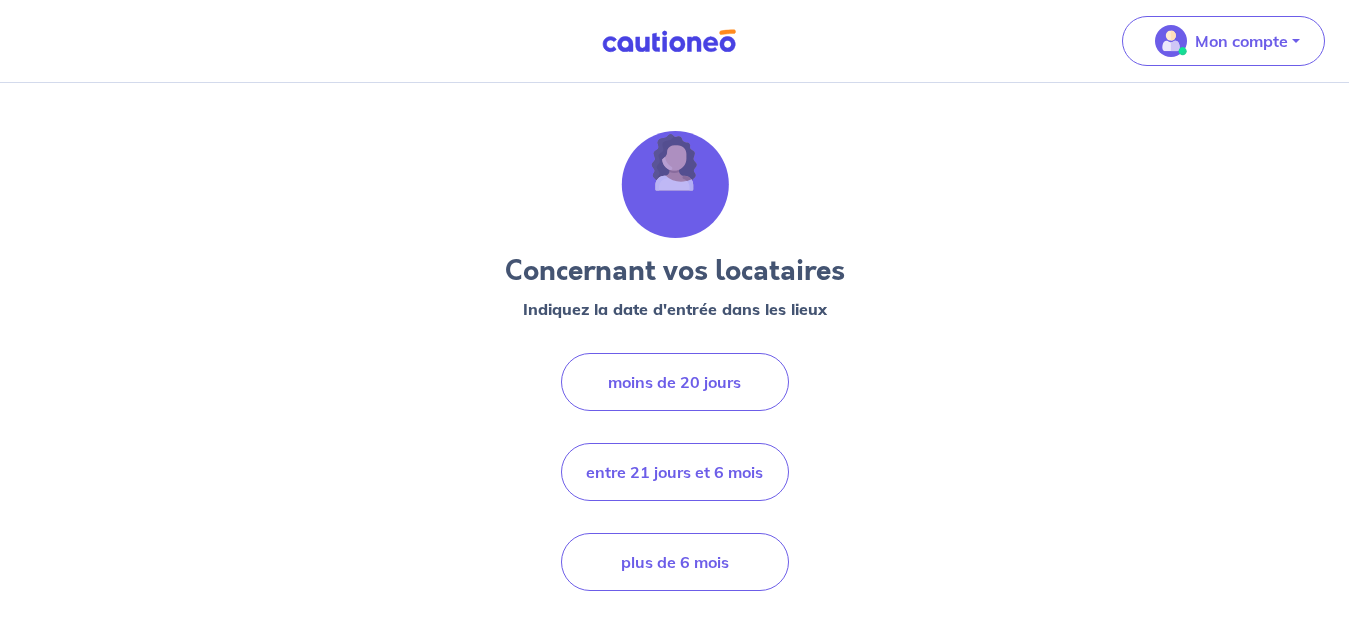 click on "plus de 6 mois" at bounding box center [675, 562] 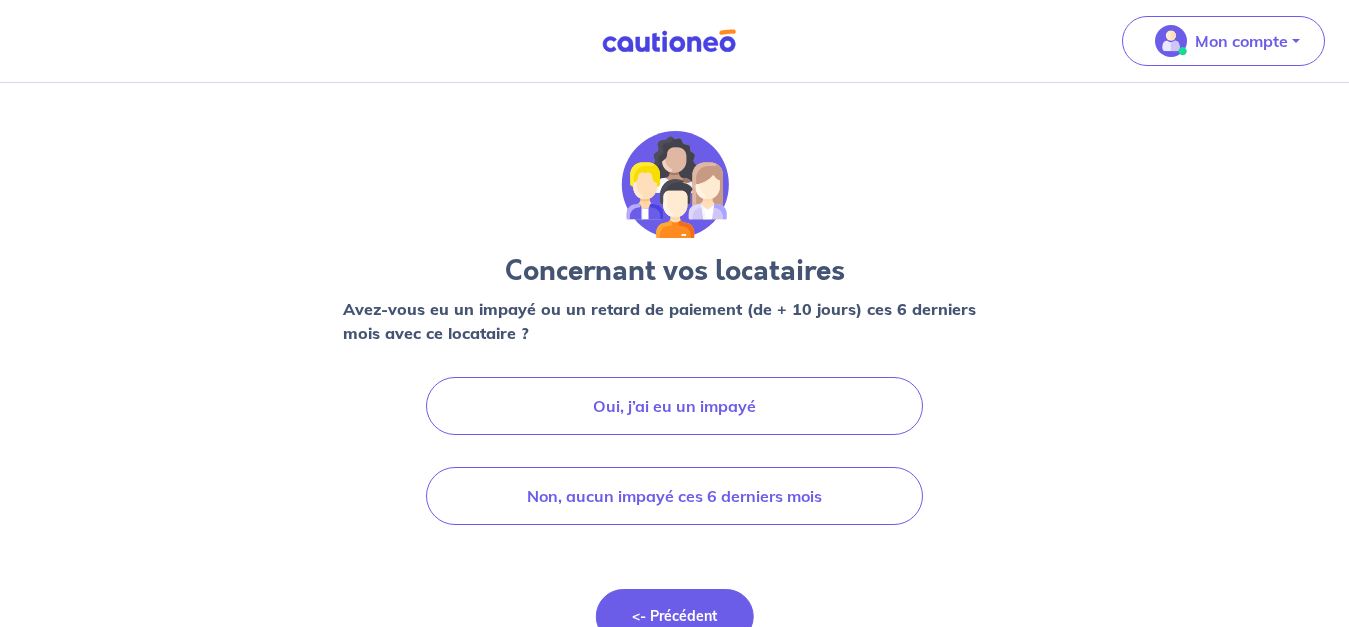 click on "<- Précédent" at bounding box center [675, 616] 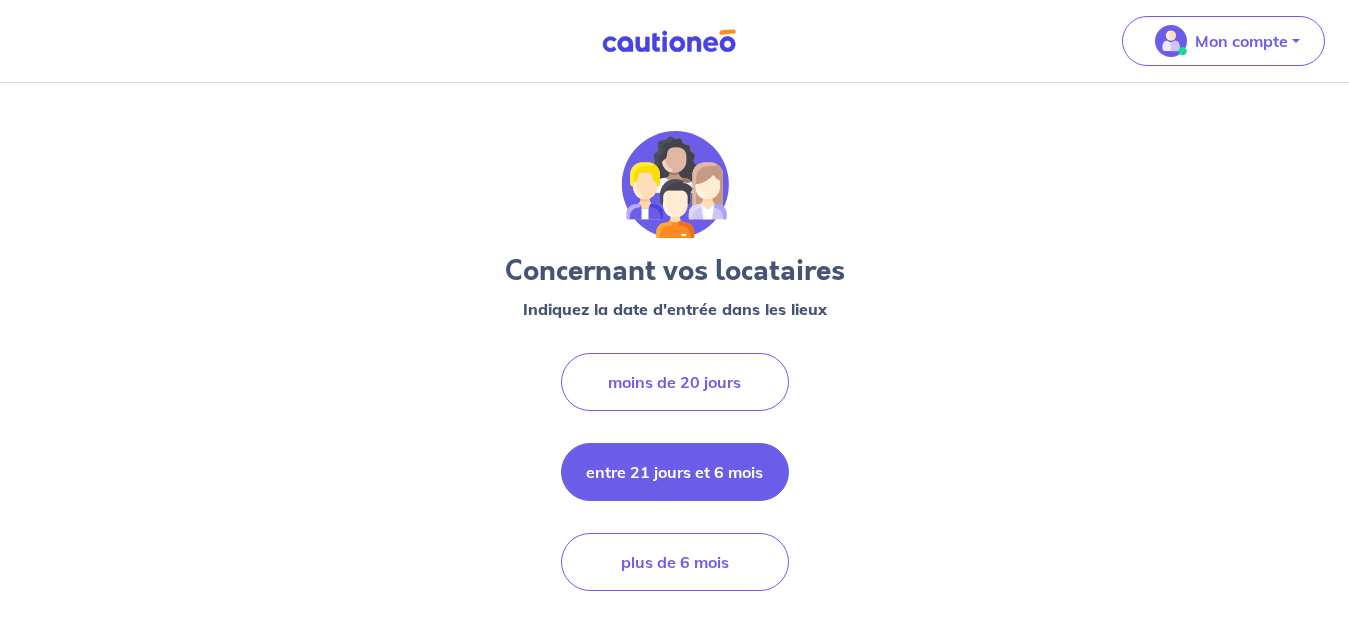 click on "entre 21 jours et 6 mois" at bounding box center [675, 472] 